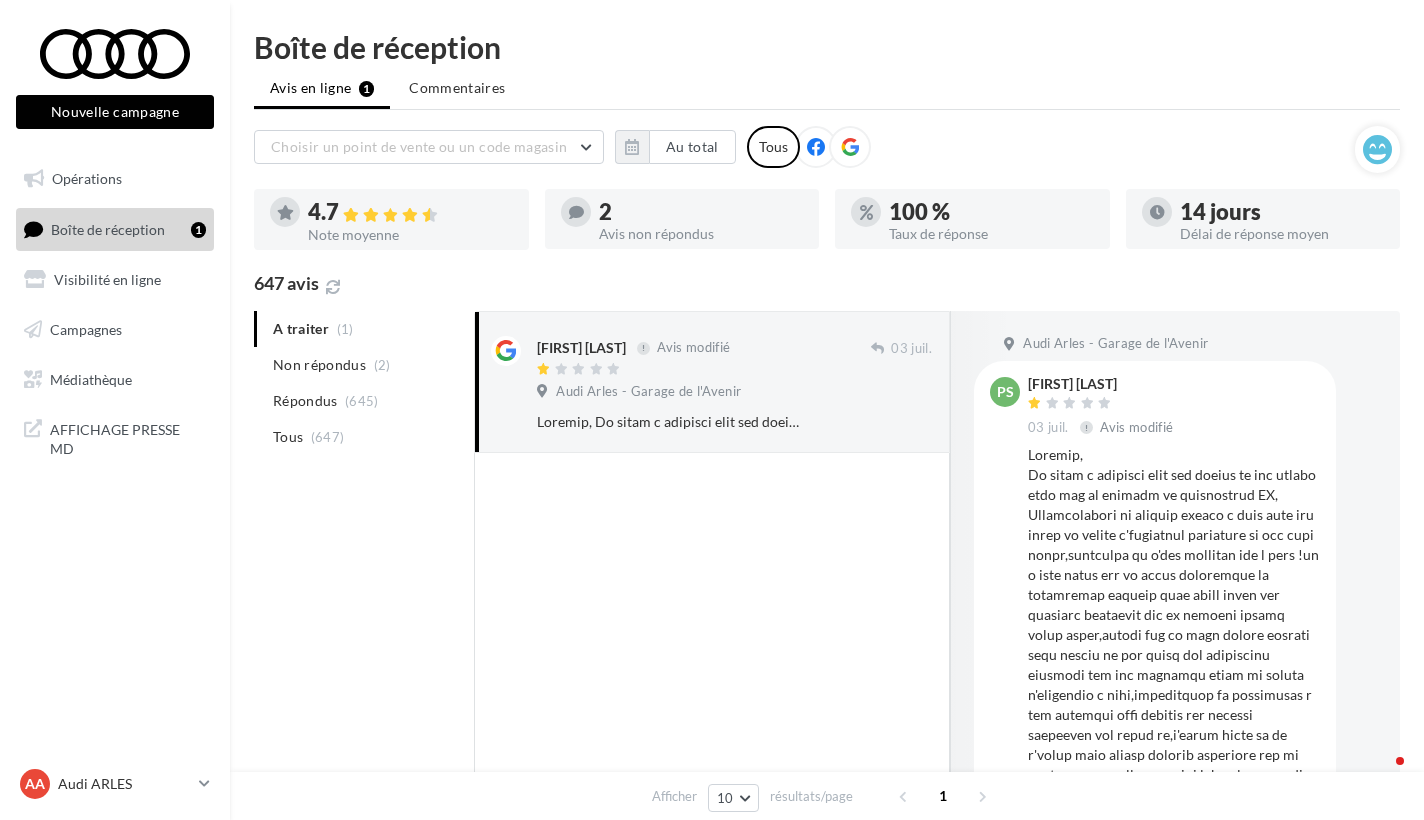 scroll, scrollTop: 0, scrollLeft: 0, axis: both 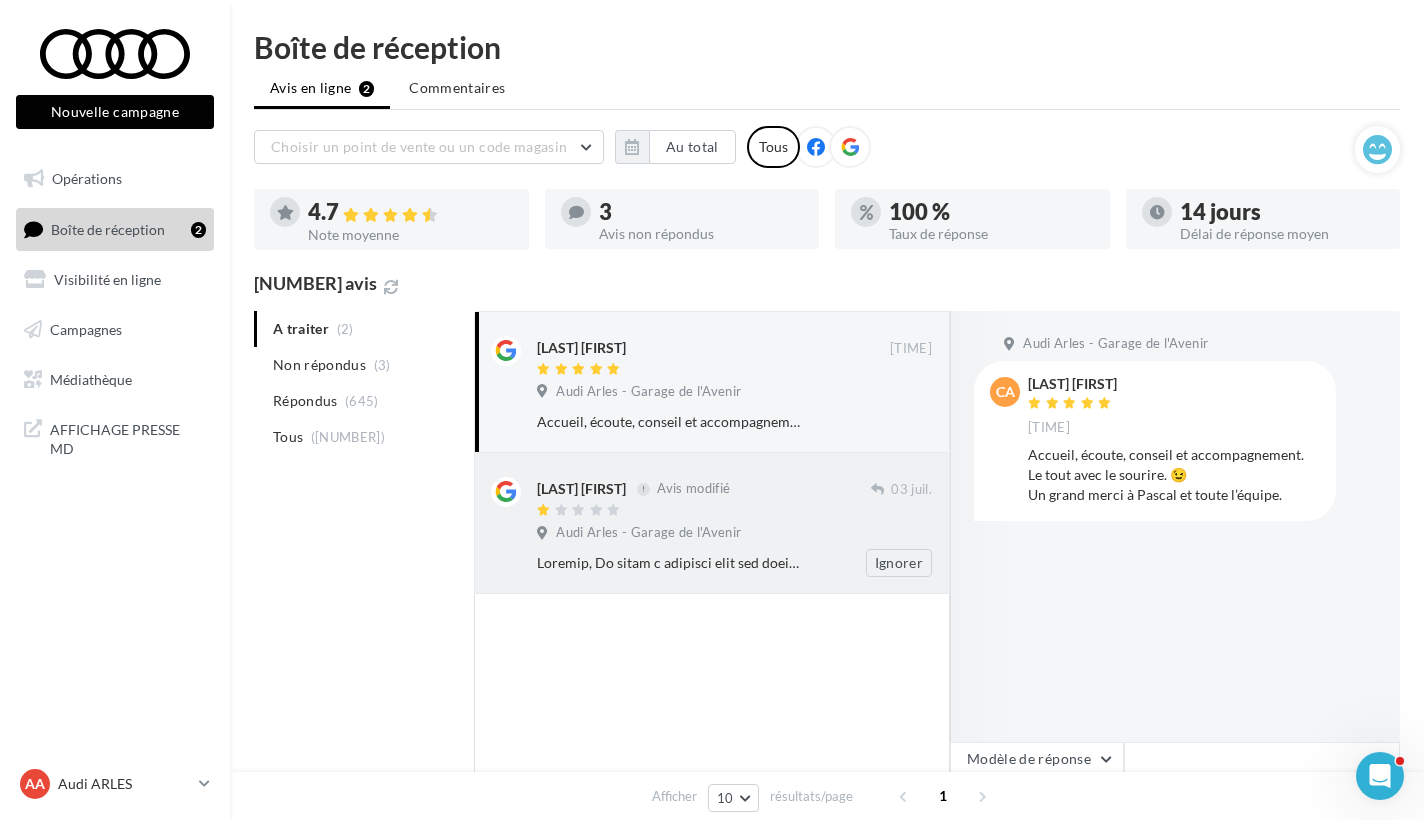 click at bounding box center [704, 511] 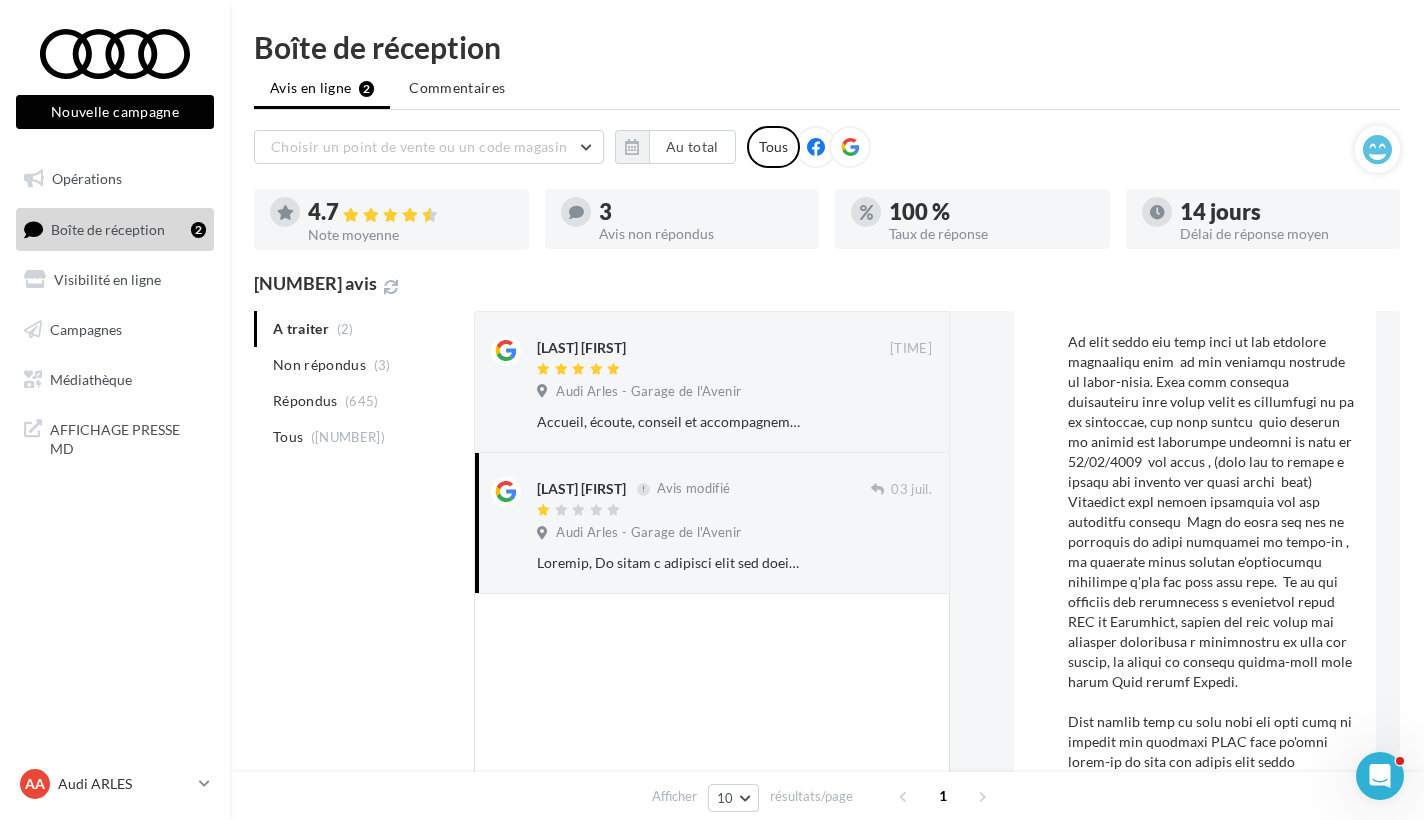 scroll, scrollTop: 785, scrollLeft: 0, axis: vertical 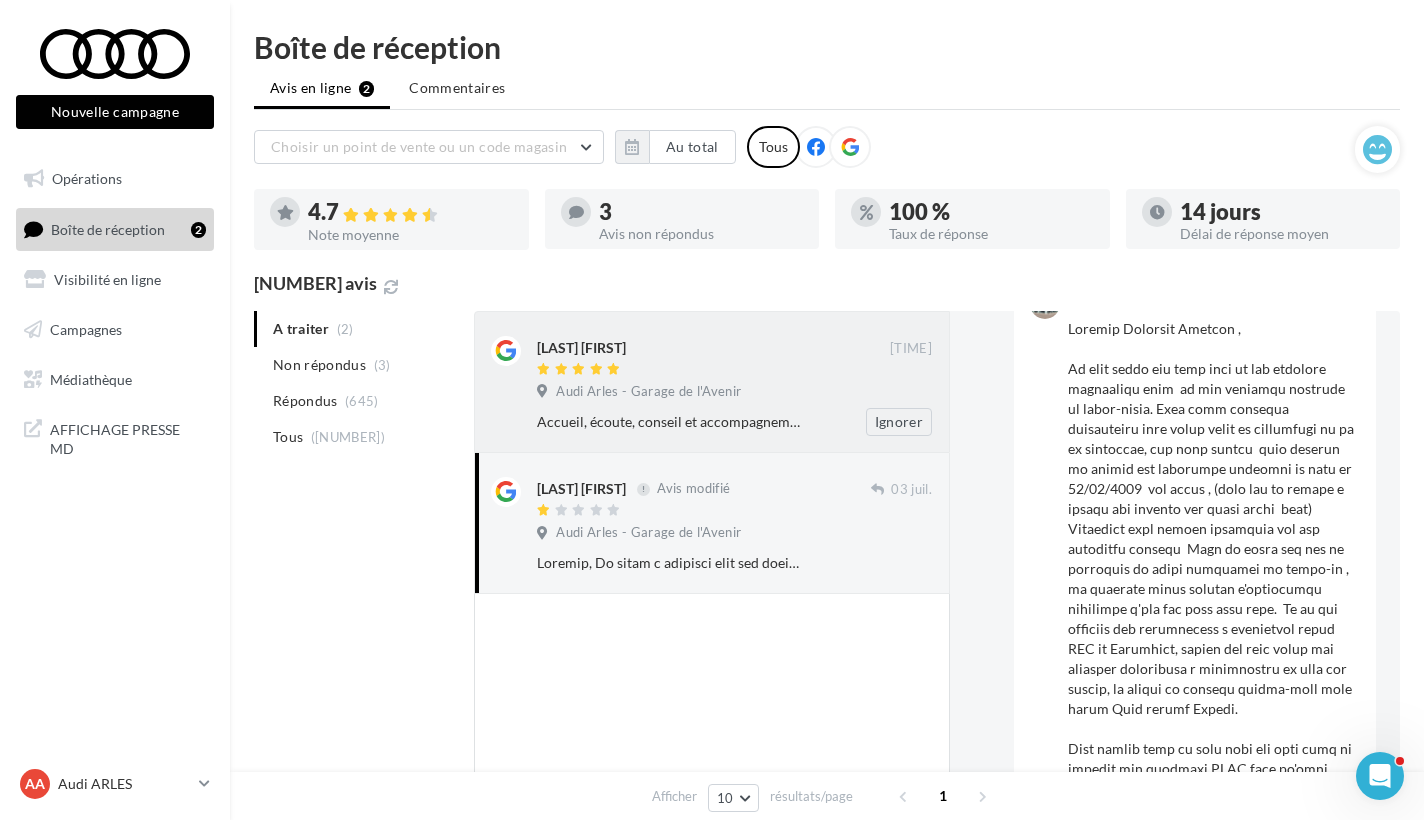 click on "Audi Arles - Garage de l'Avenir" at bounding box center (648, 392) 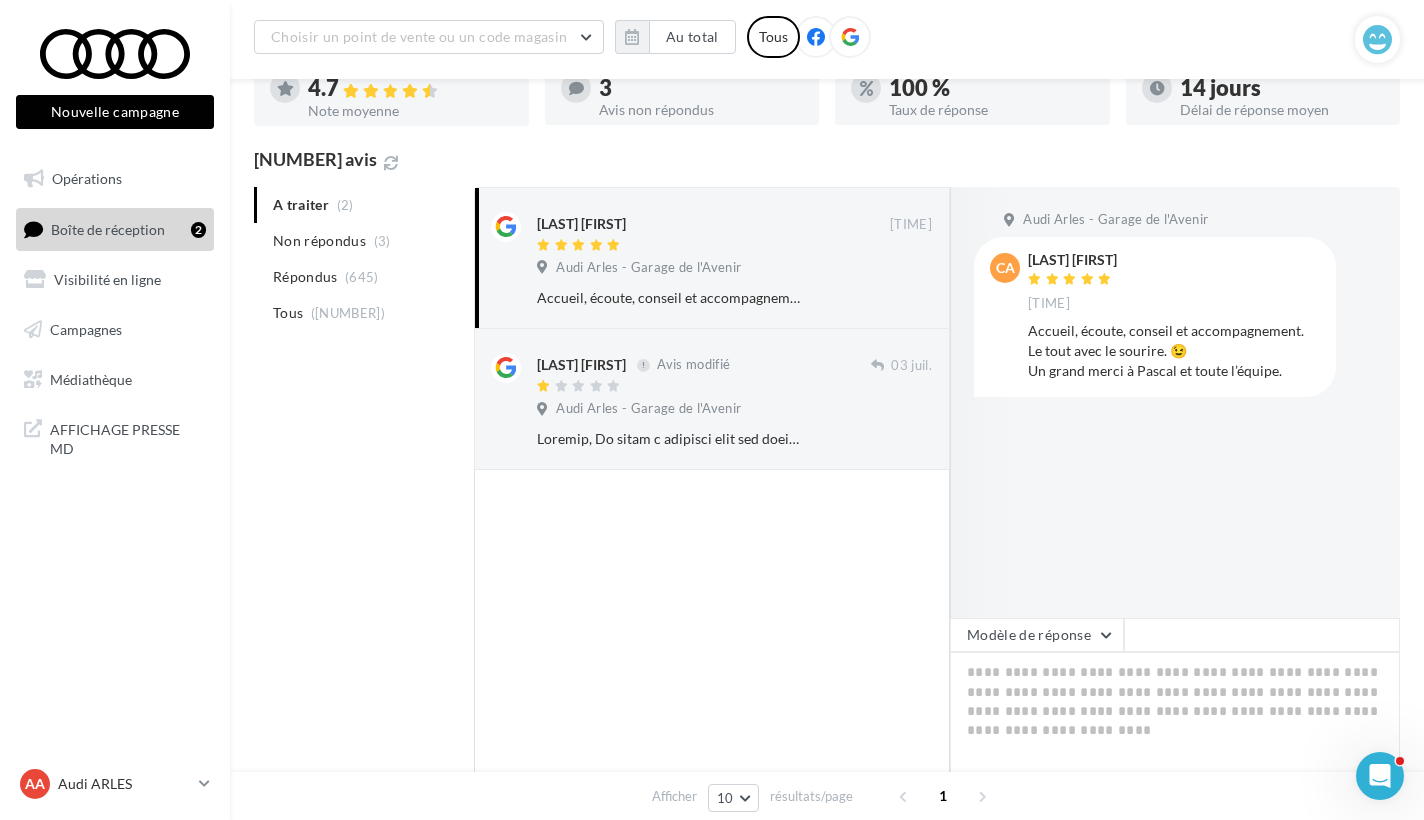 scroll, scrollTop: 147, scrollLeft: 0, axis: vertical 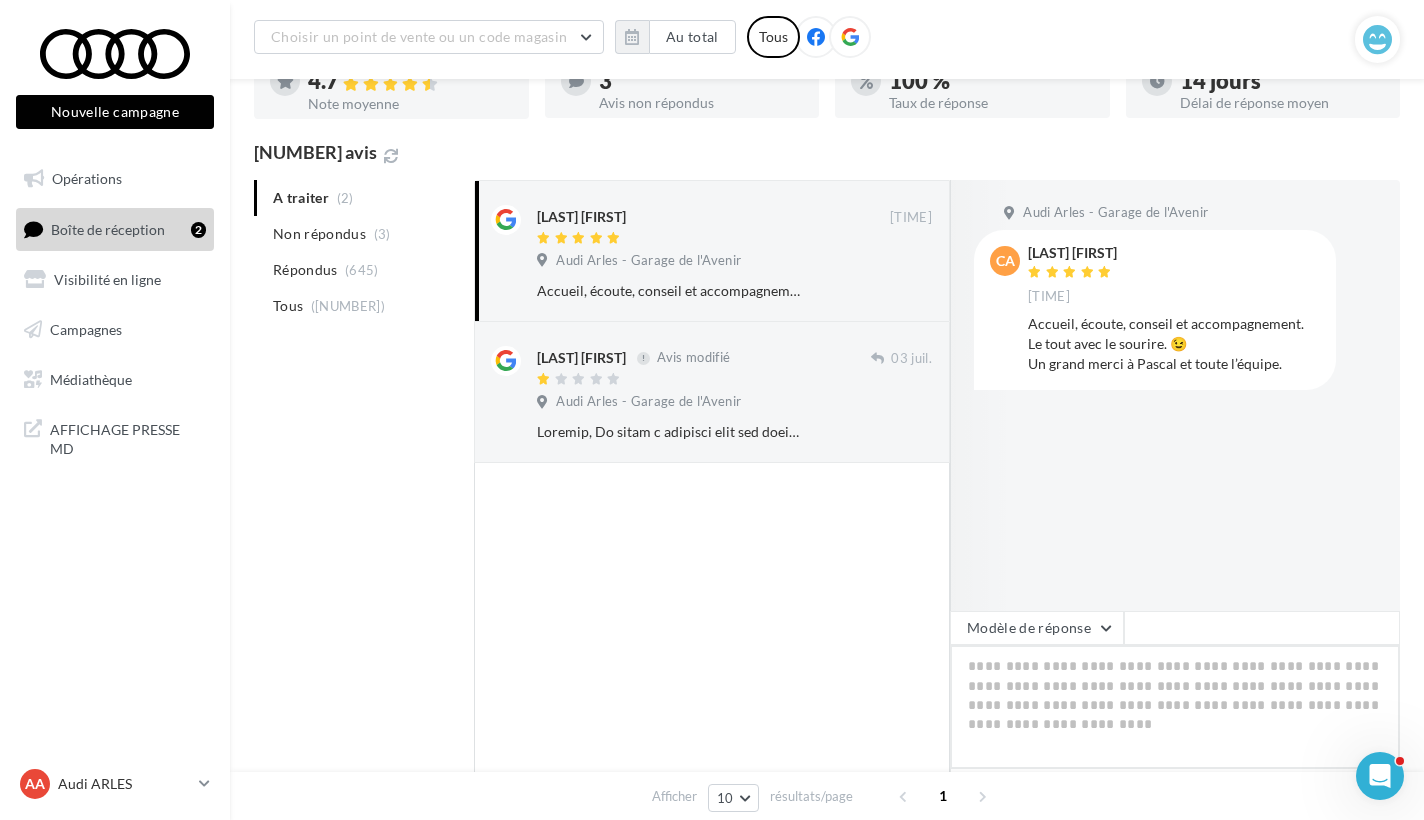 click at bounding box center (1175, 707) 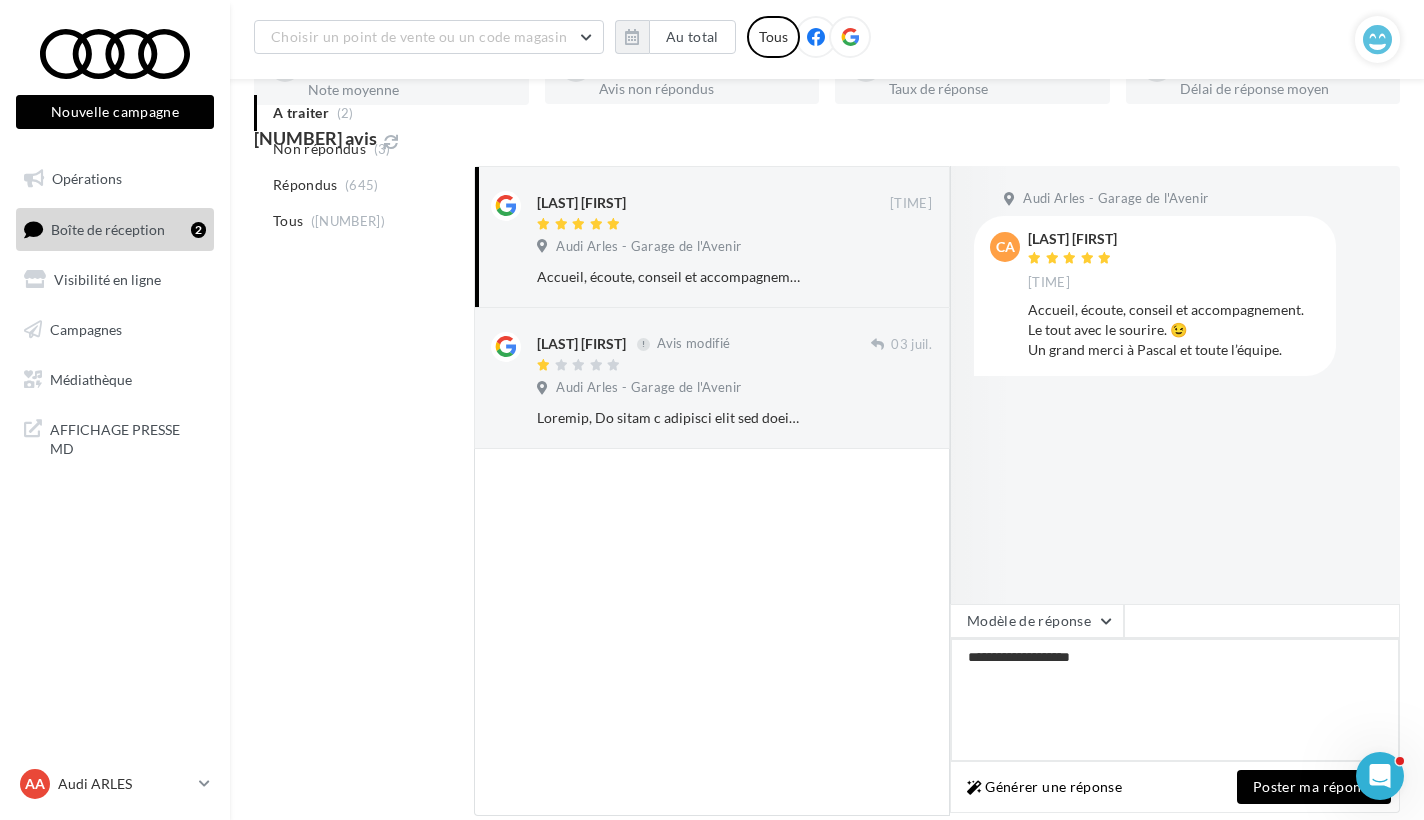 scroll, scrollTop: 266, scrollLeft: 0, axis: vertical 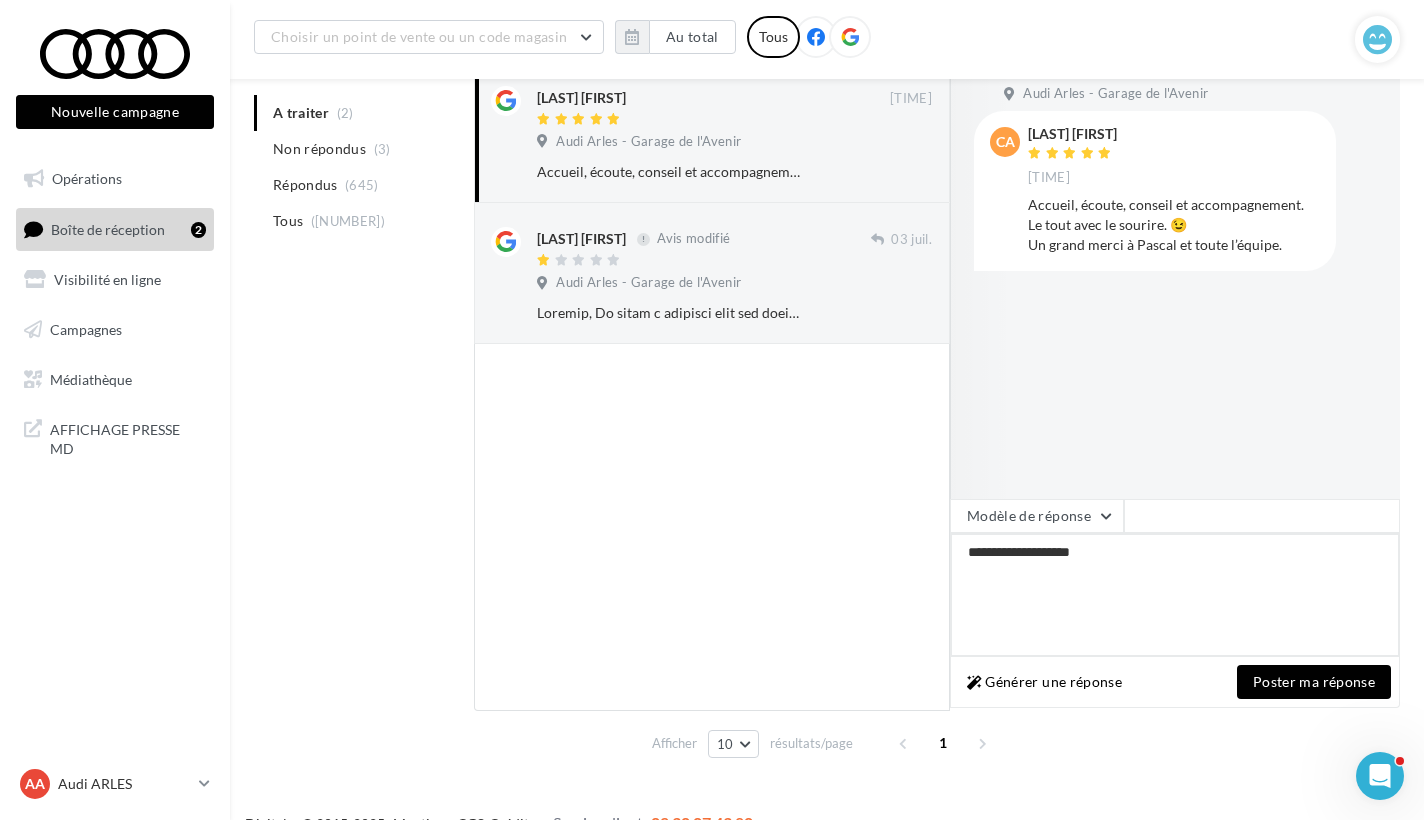 drag, startPoint x: 1123, startPoint y: 557, endPoint x: 886, endPoint y: 558, distance: 237.0021 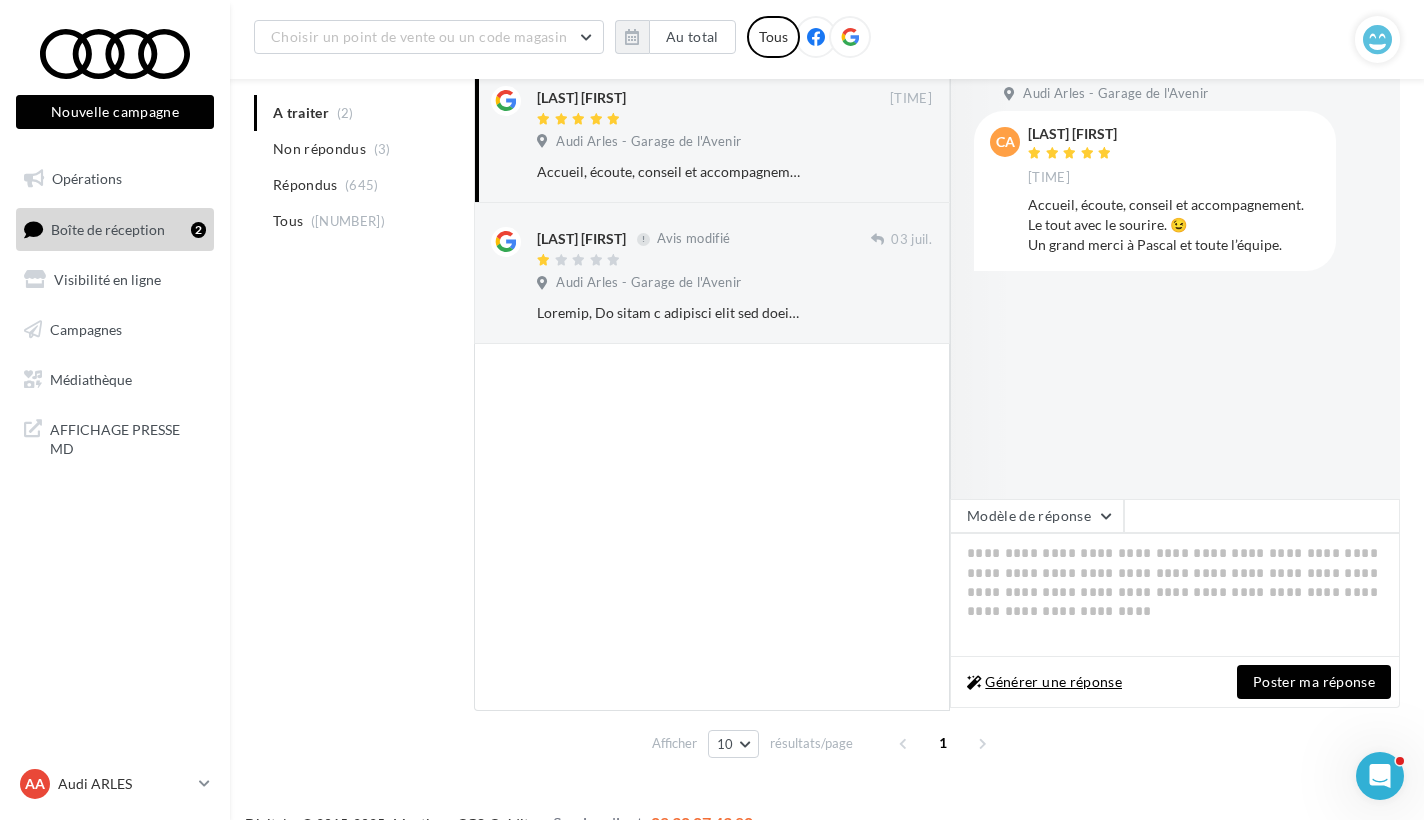click on "Générer une réponse" at bounding box center (1044, 682) 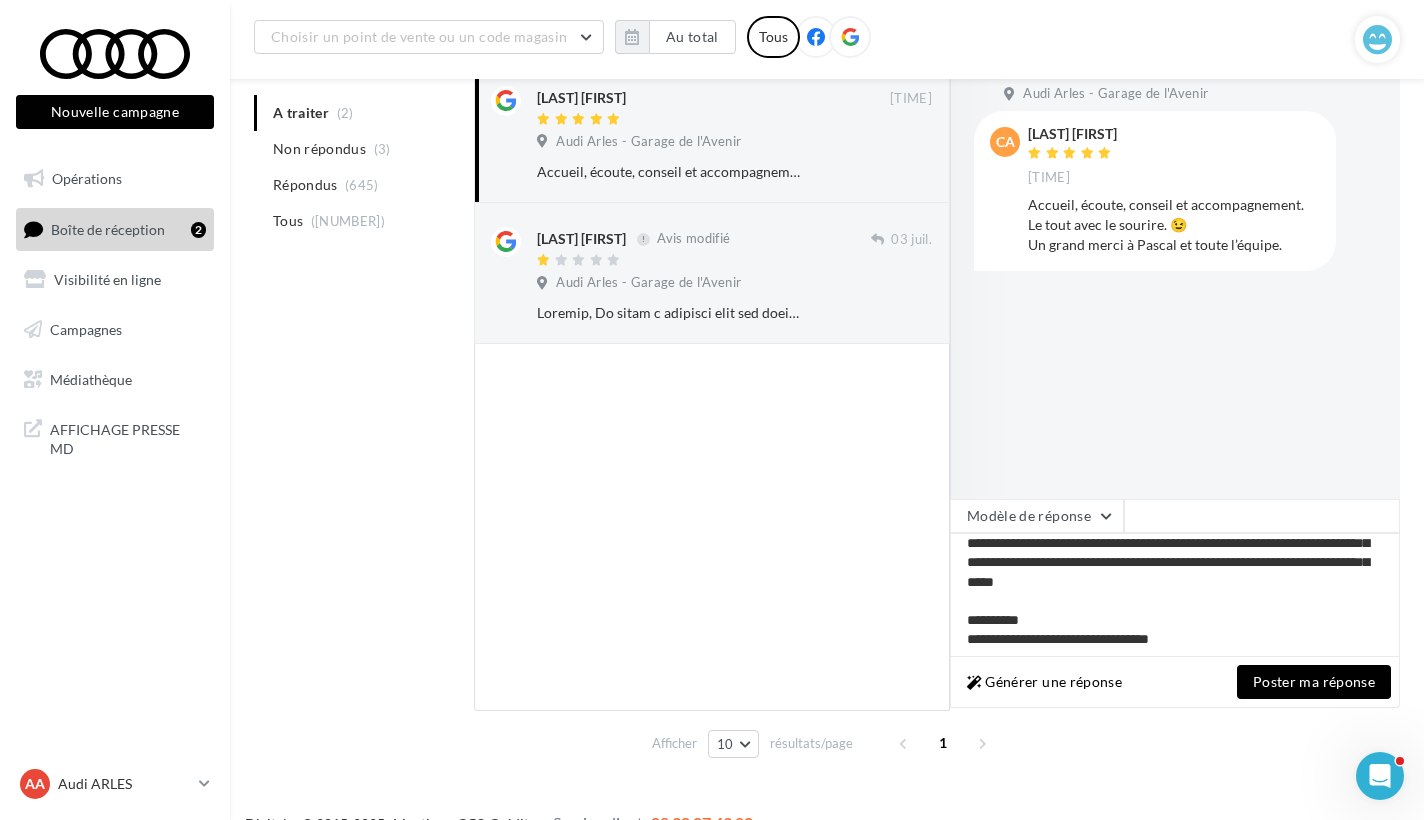 scroll, scrollTop: 65, scrollLeft: 0, axis: vertical 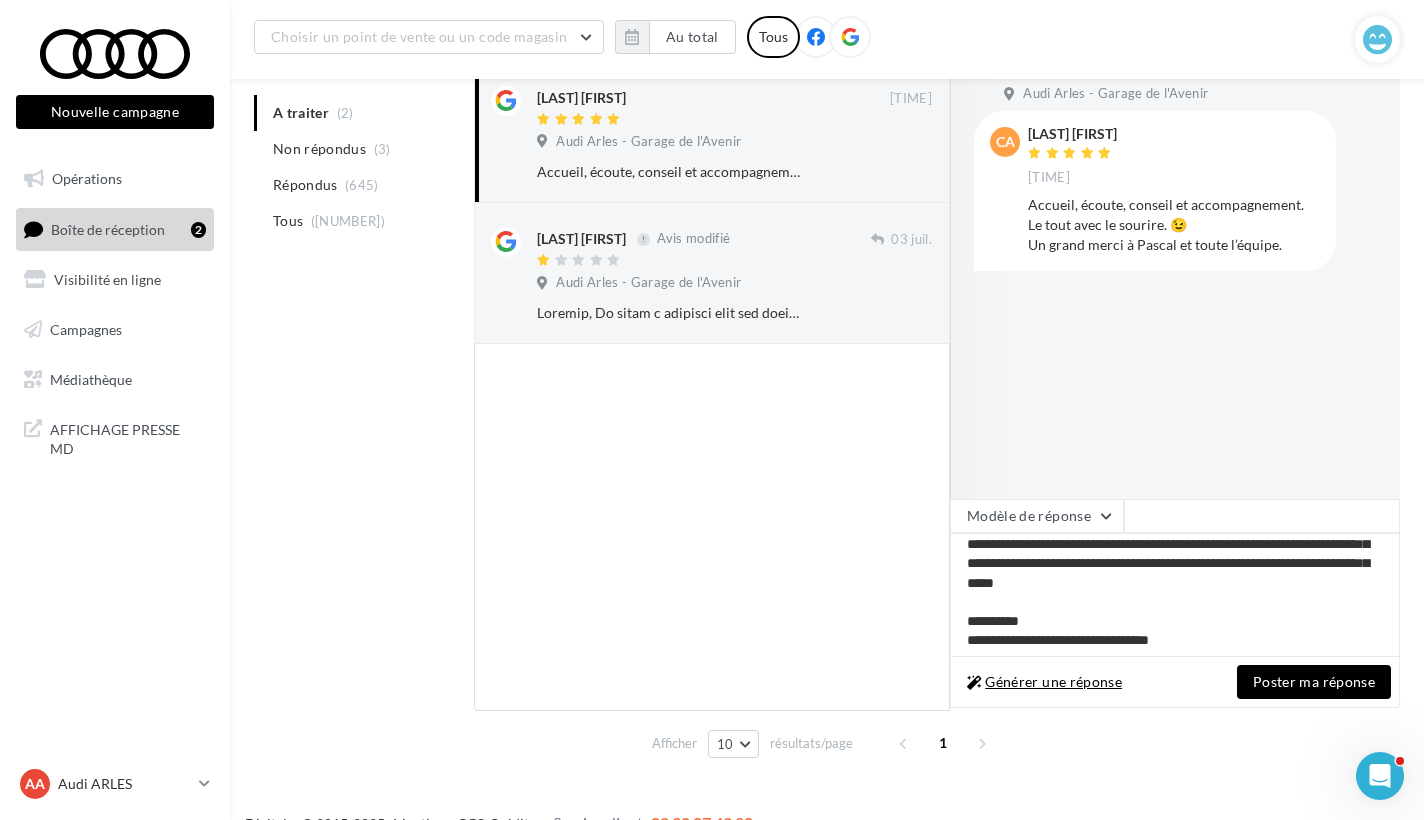 click on "Générer une réponse" at bounding box center (1044, 682) 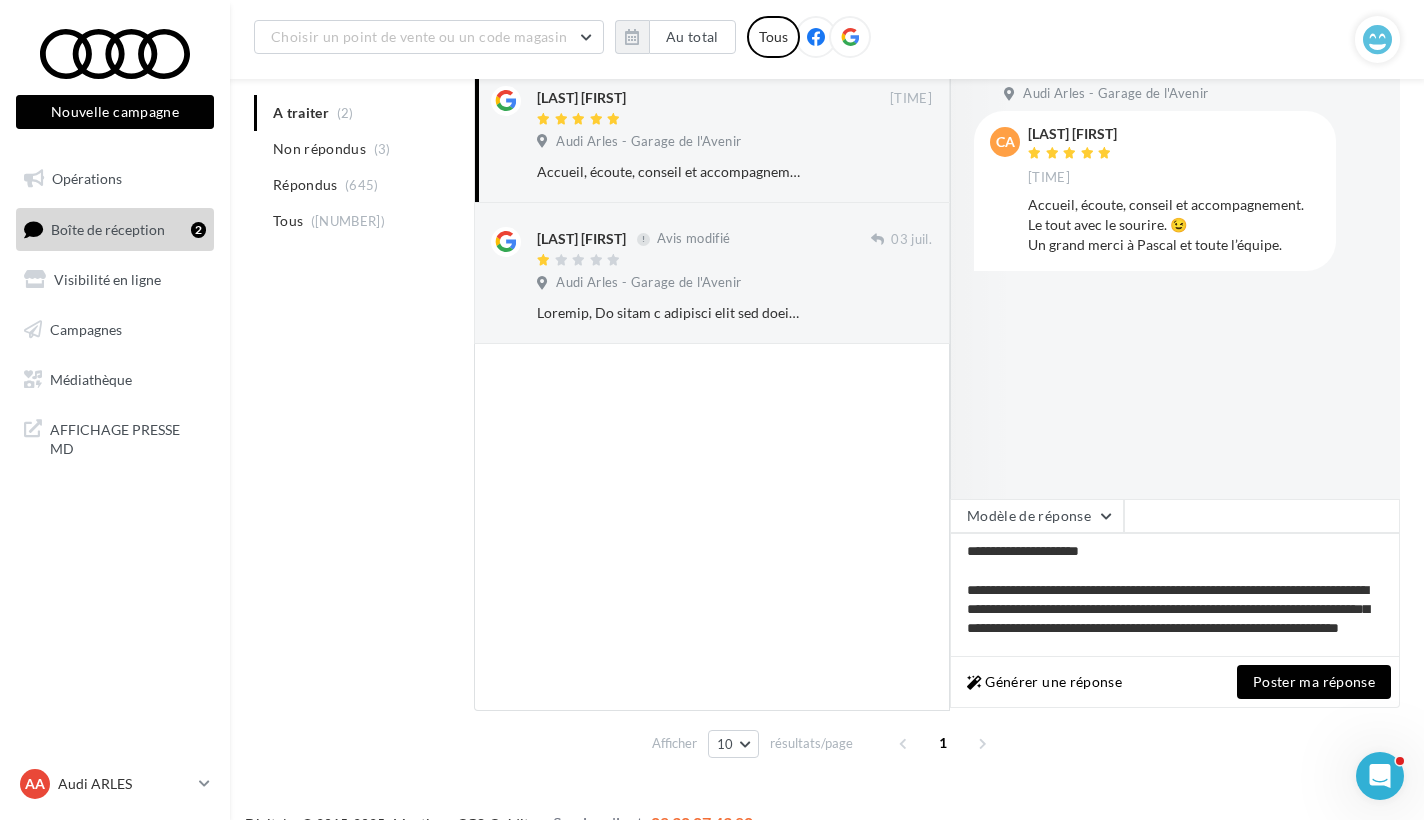 scroll, scrollTop: 0, scrollLeft: 0, axis: both 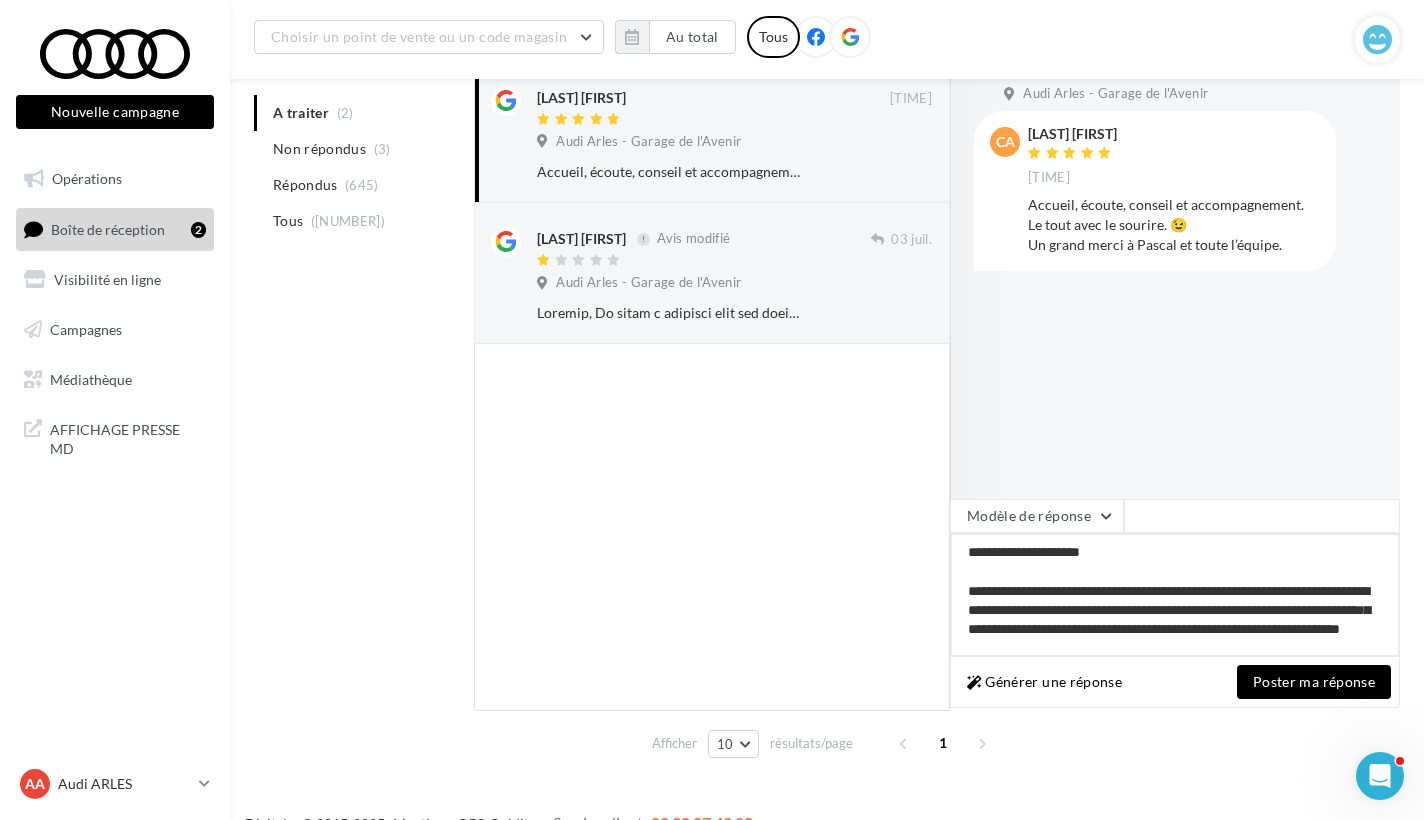 click on "**********" at bounding box center (1175, 595) 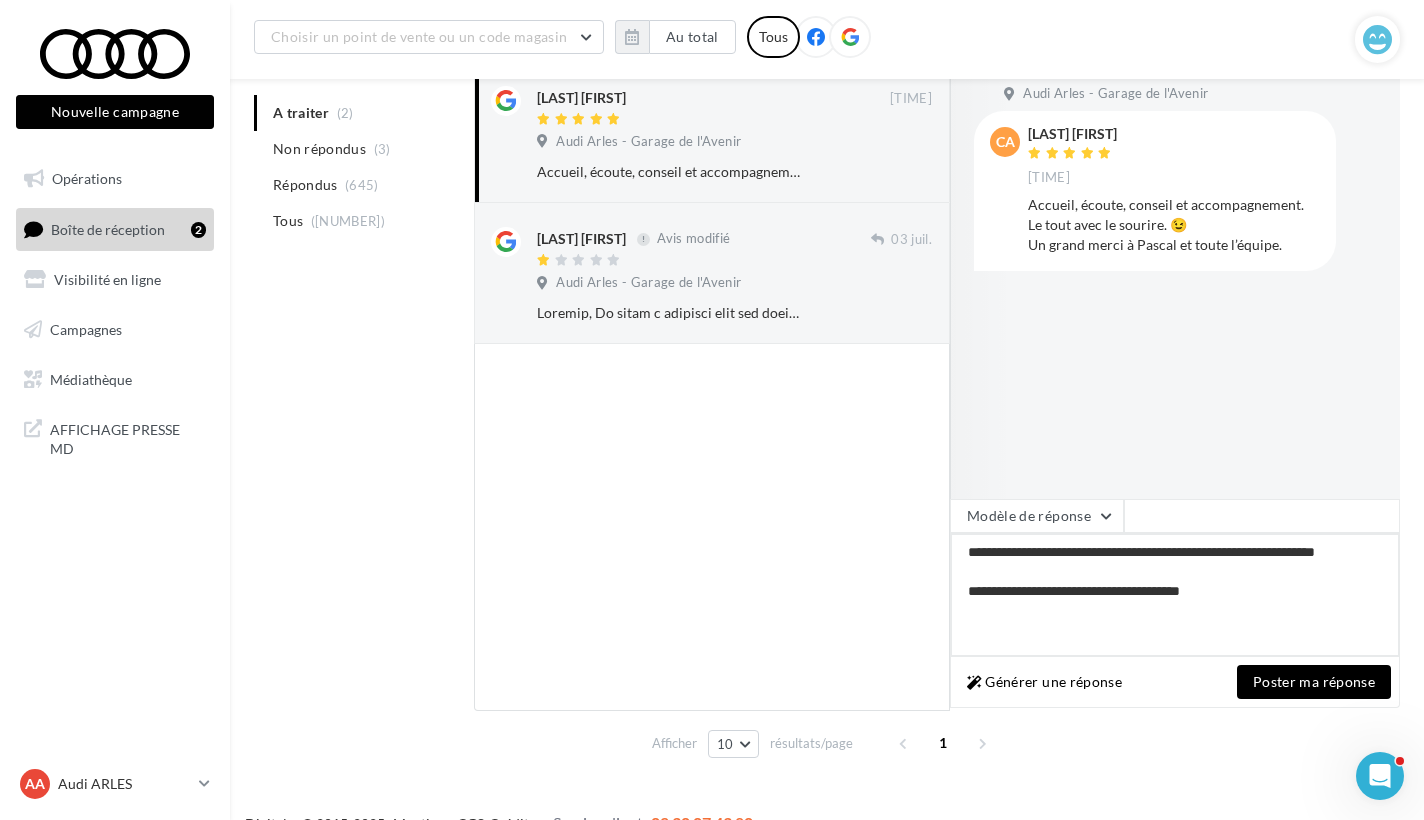 type on "**********" 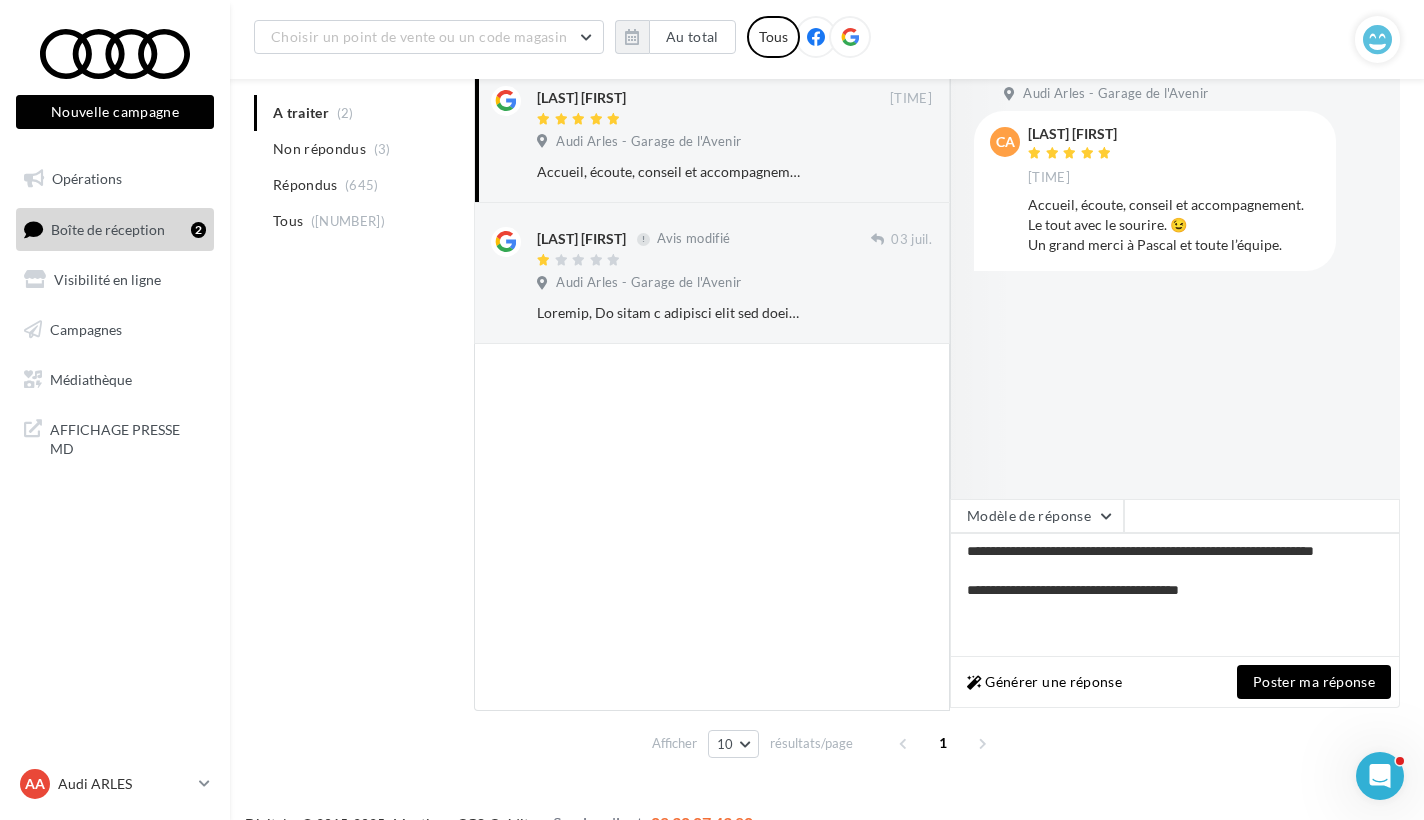 click on "Poster ma réponse" at bounding box center (1314, 682) 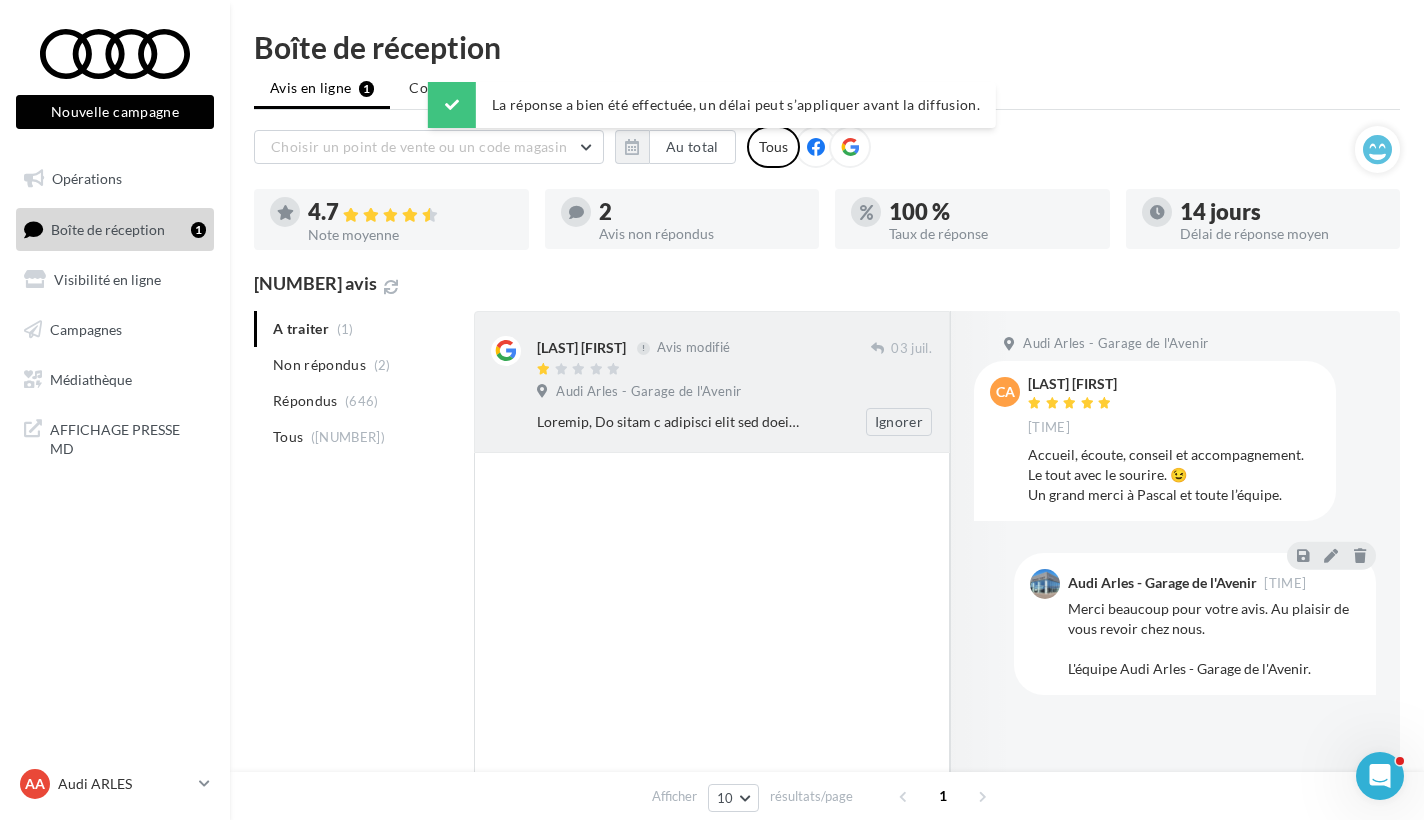 scroll, scrollTop: 0, scrollLeft: 0, axis: both 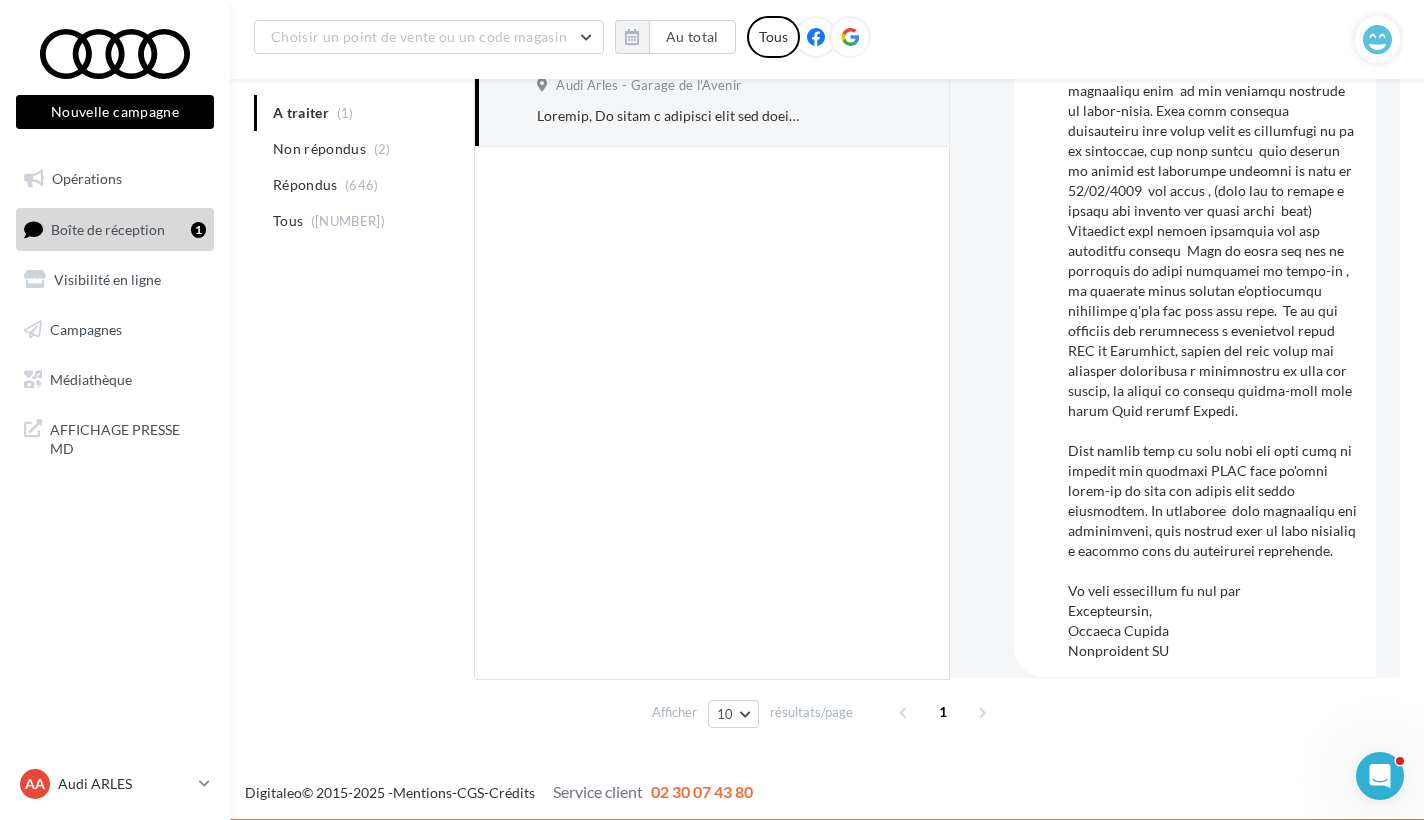 click at bounding box center (1214, 341) 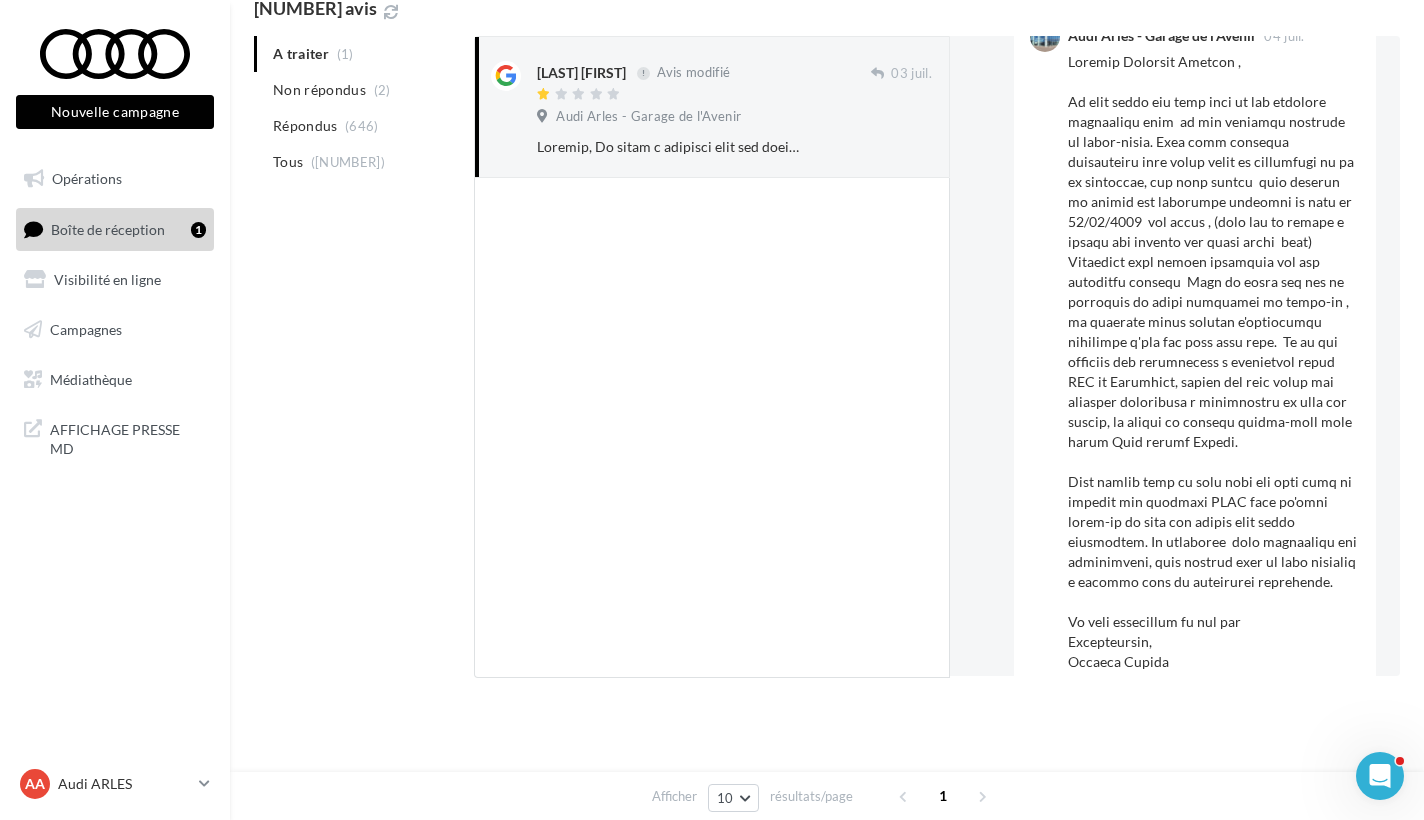 scroll, scrollTop: -79, scrollLeft: 0, axis: vertical 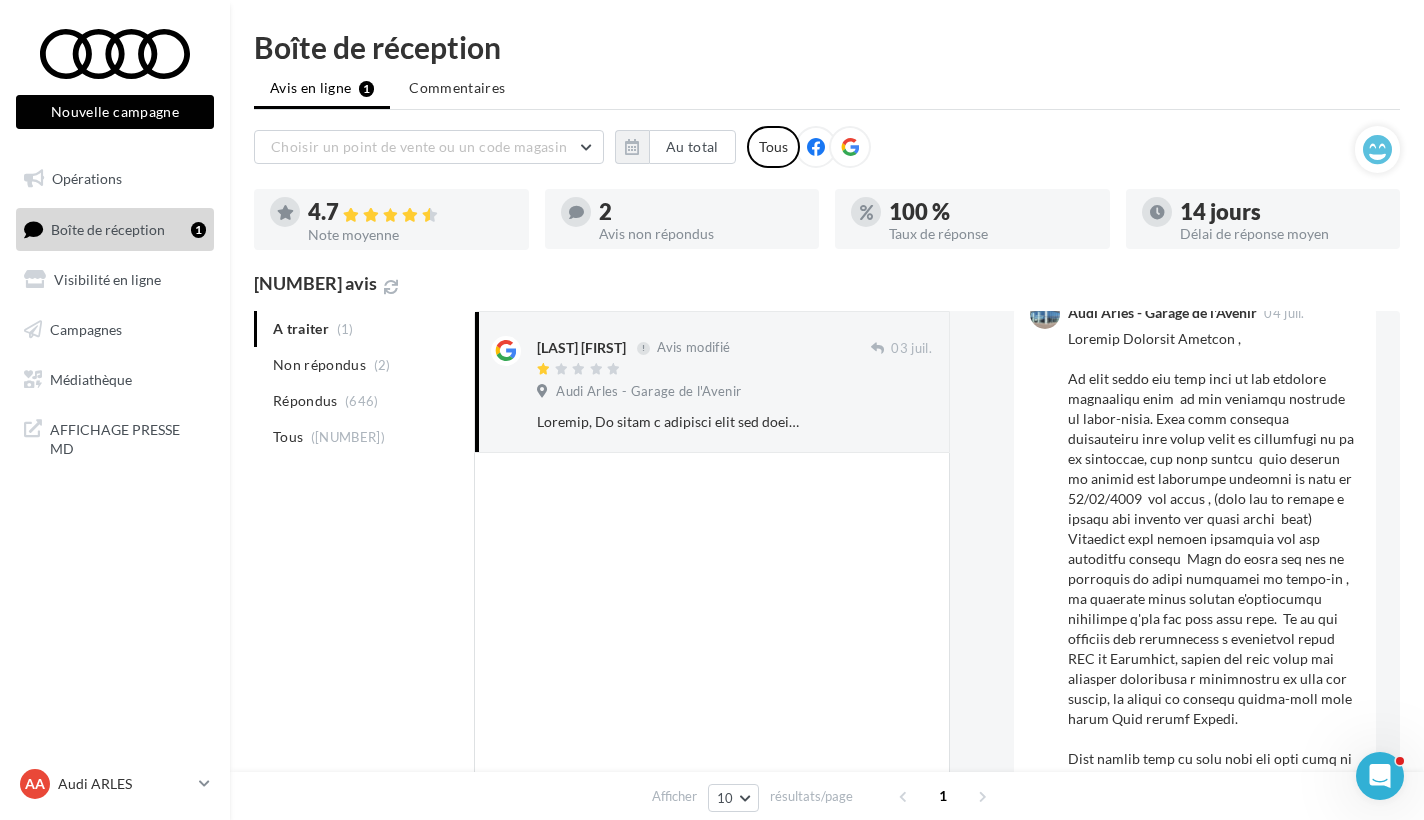 click on "2" at bounding box center [410, 212] 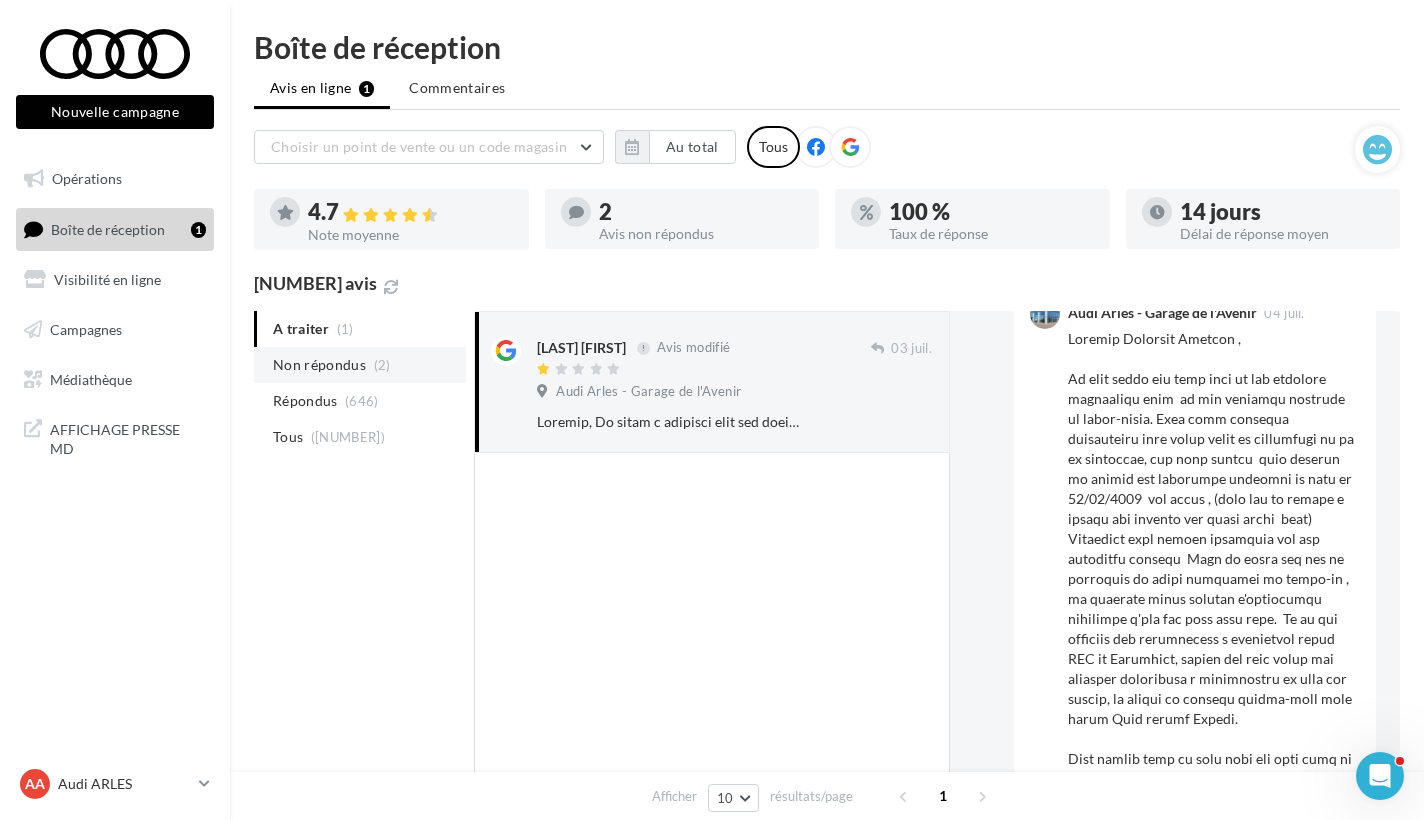 click on "Non répondus" at bounding box center [319, 365] 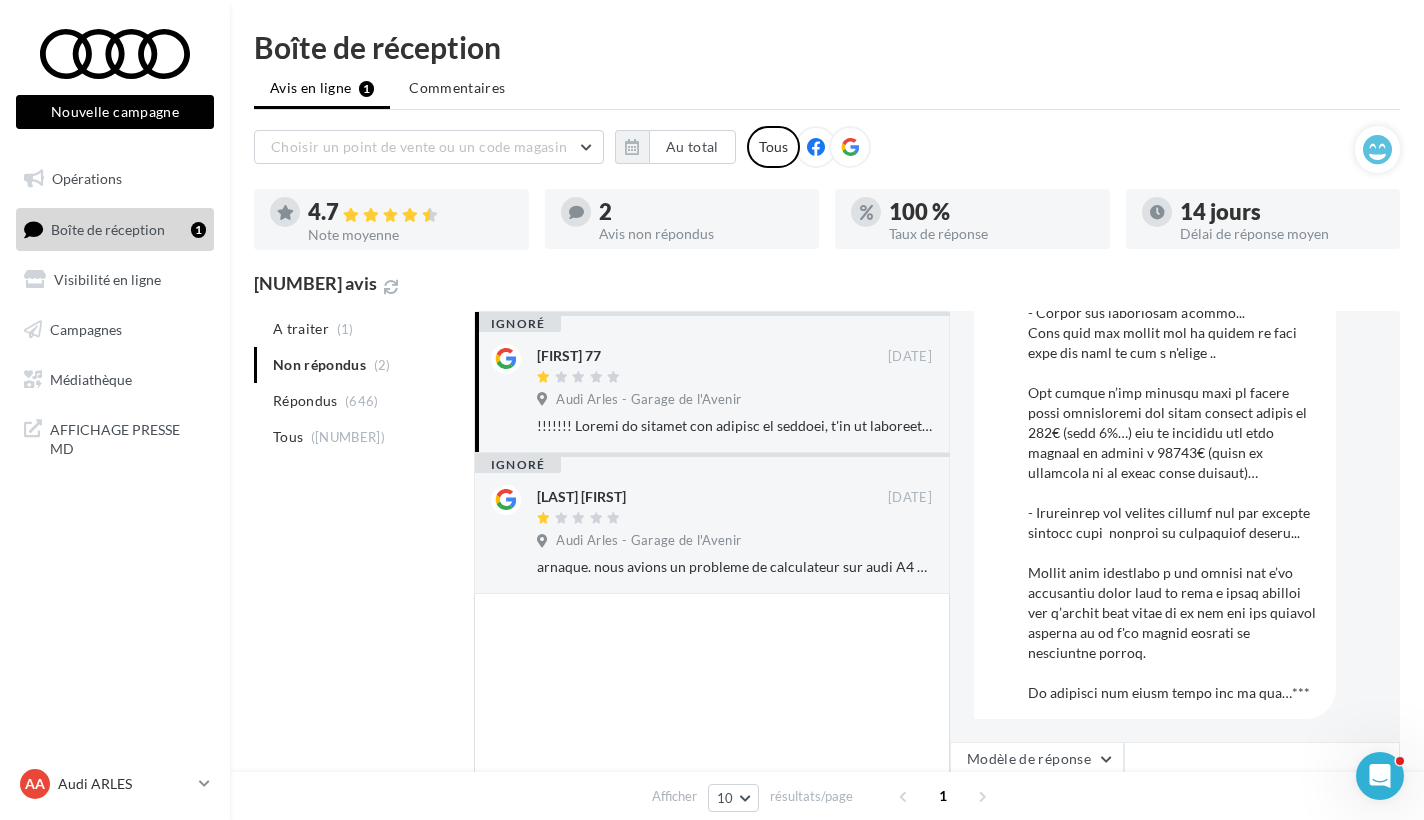 scroll, scrollTop: 2400, scrollLeft: 0, axis: vertical 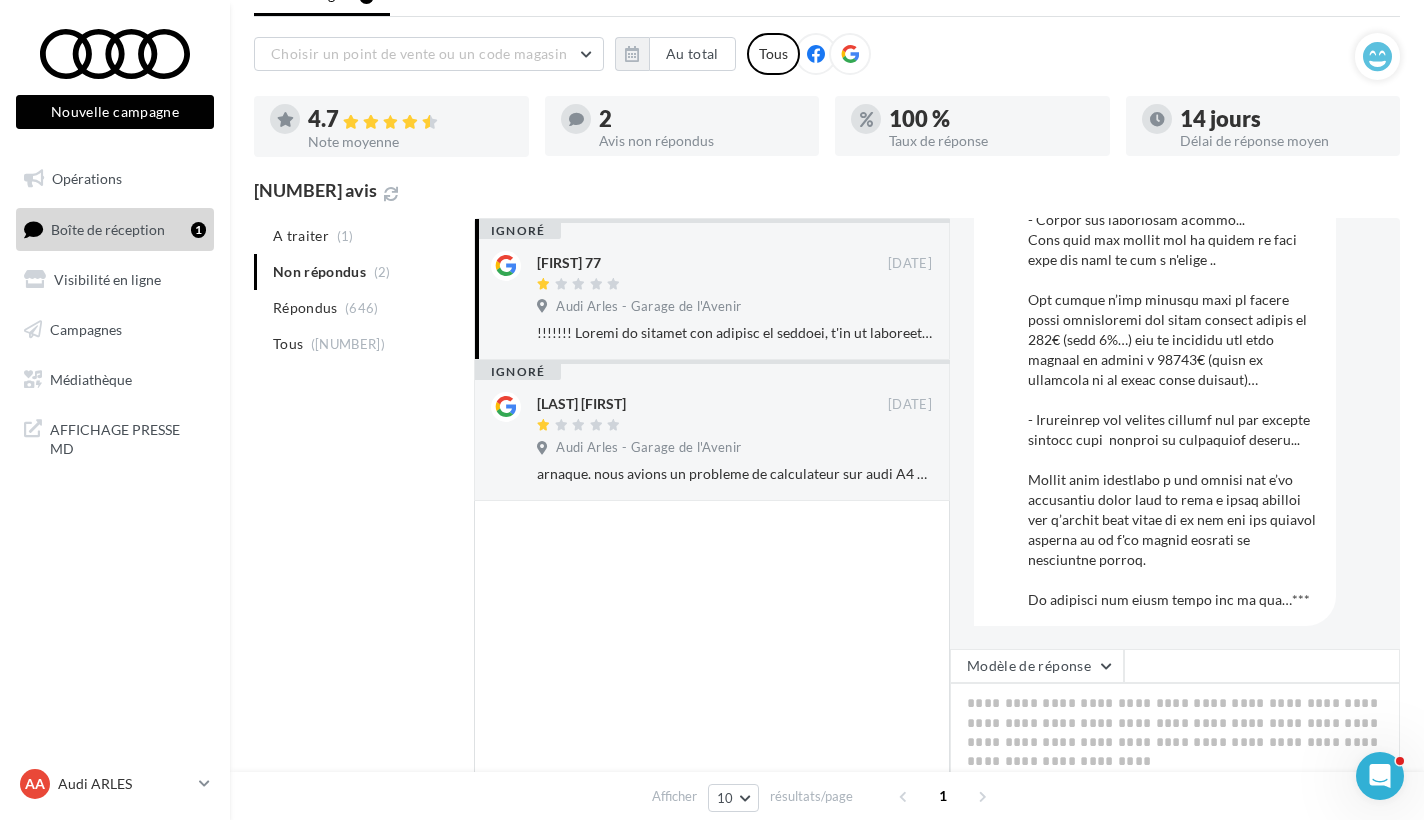 click on "A traiter
([NUMBER])
Non répondus
([NUMBER])
Répondus
([NUMBER])
Tous
([NUMBER])" at bounding box center (360, 290) 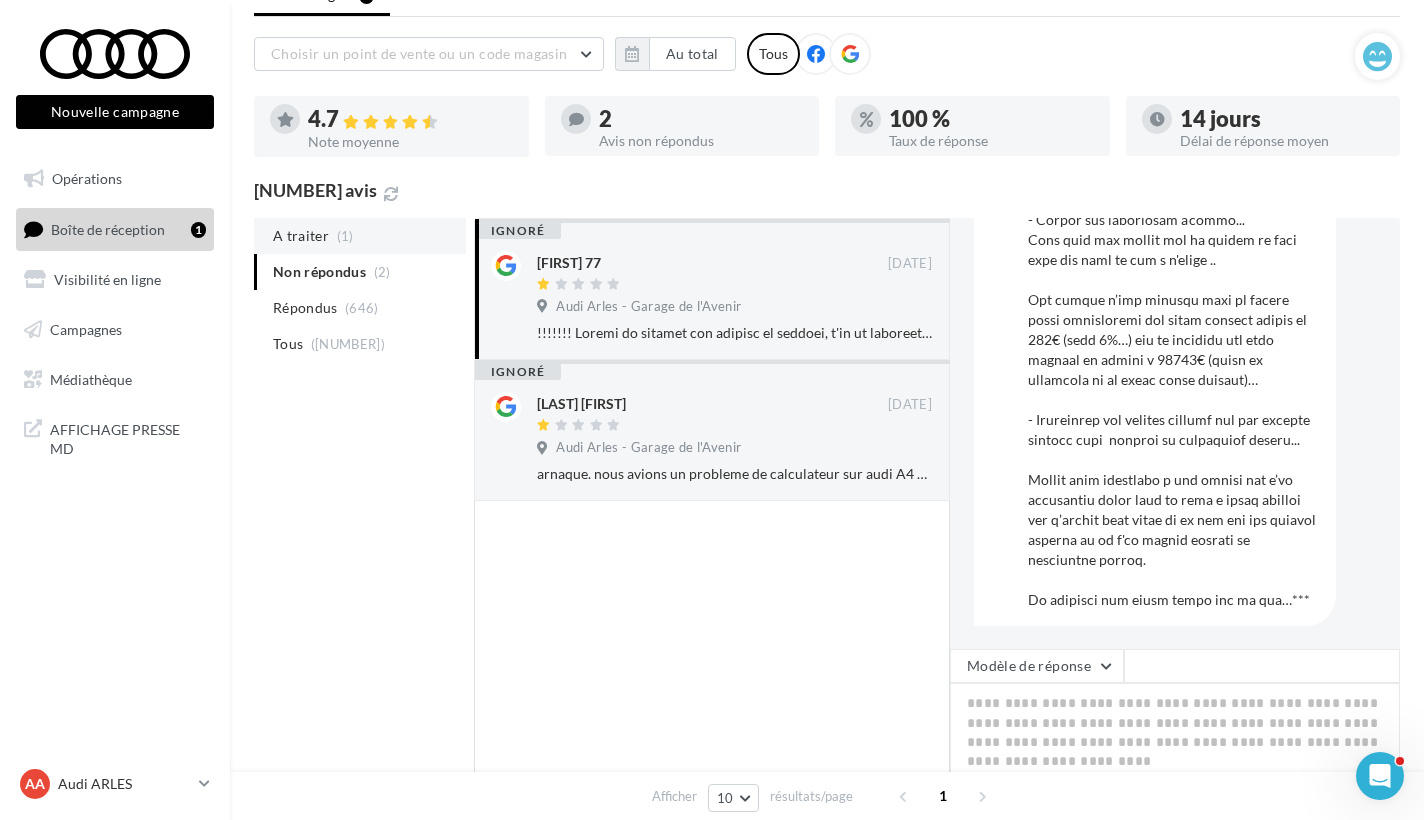 click on "(1)" at bounding box center (345, 236) 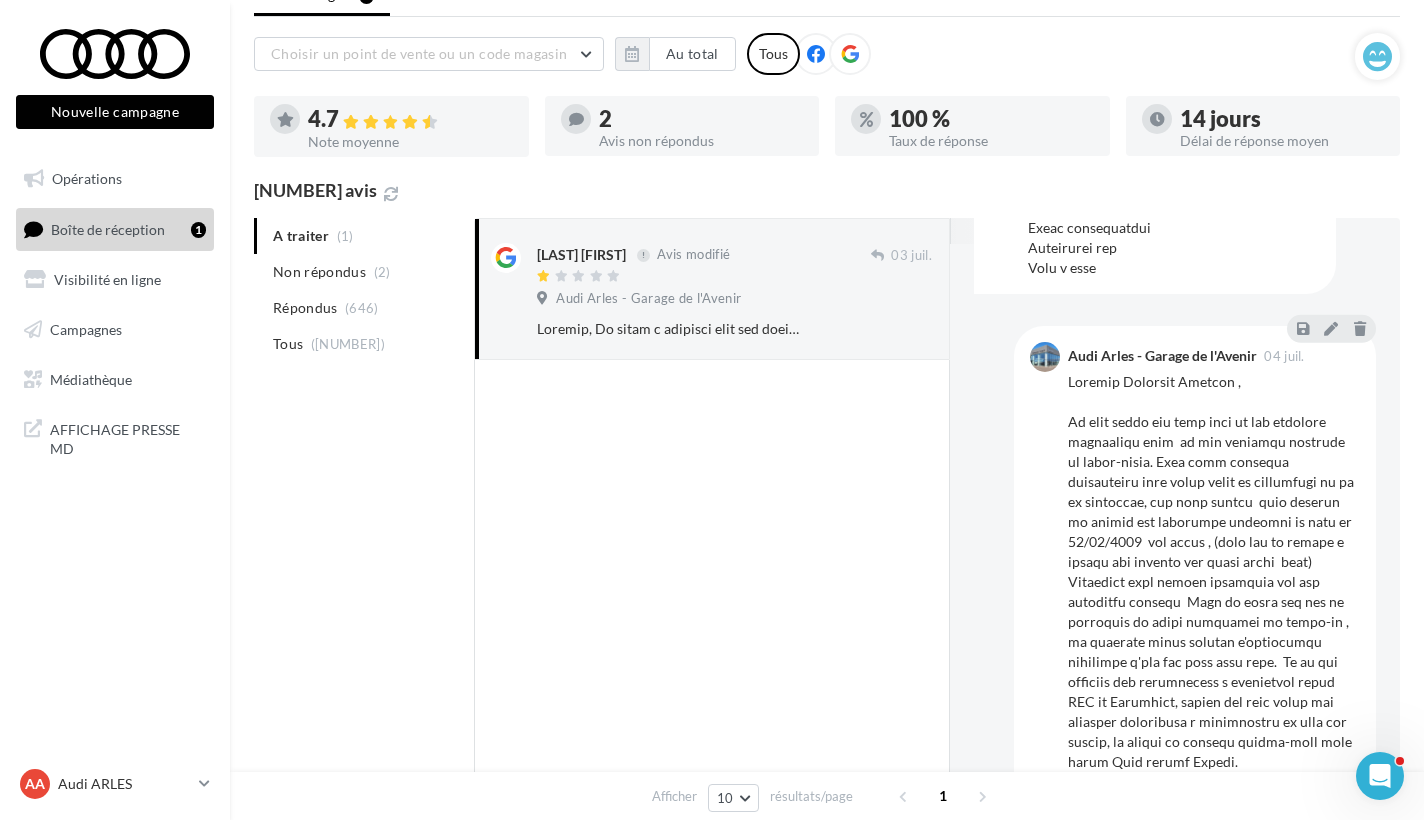 scroll, scrollTop: 608, scrollLeft: 0, axis: vertical 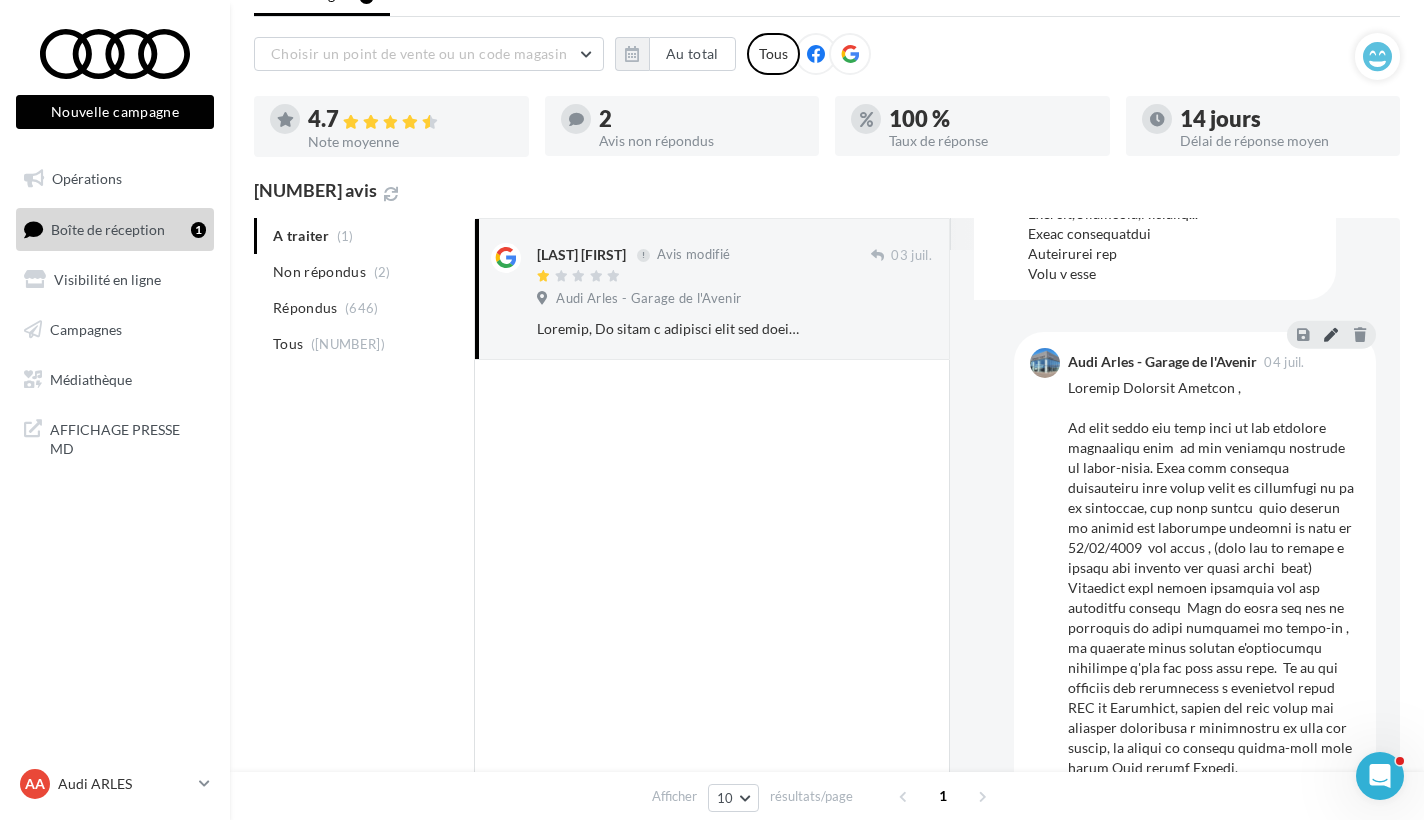 click at bounding box center (1331, 334) 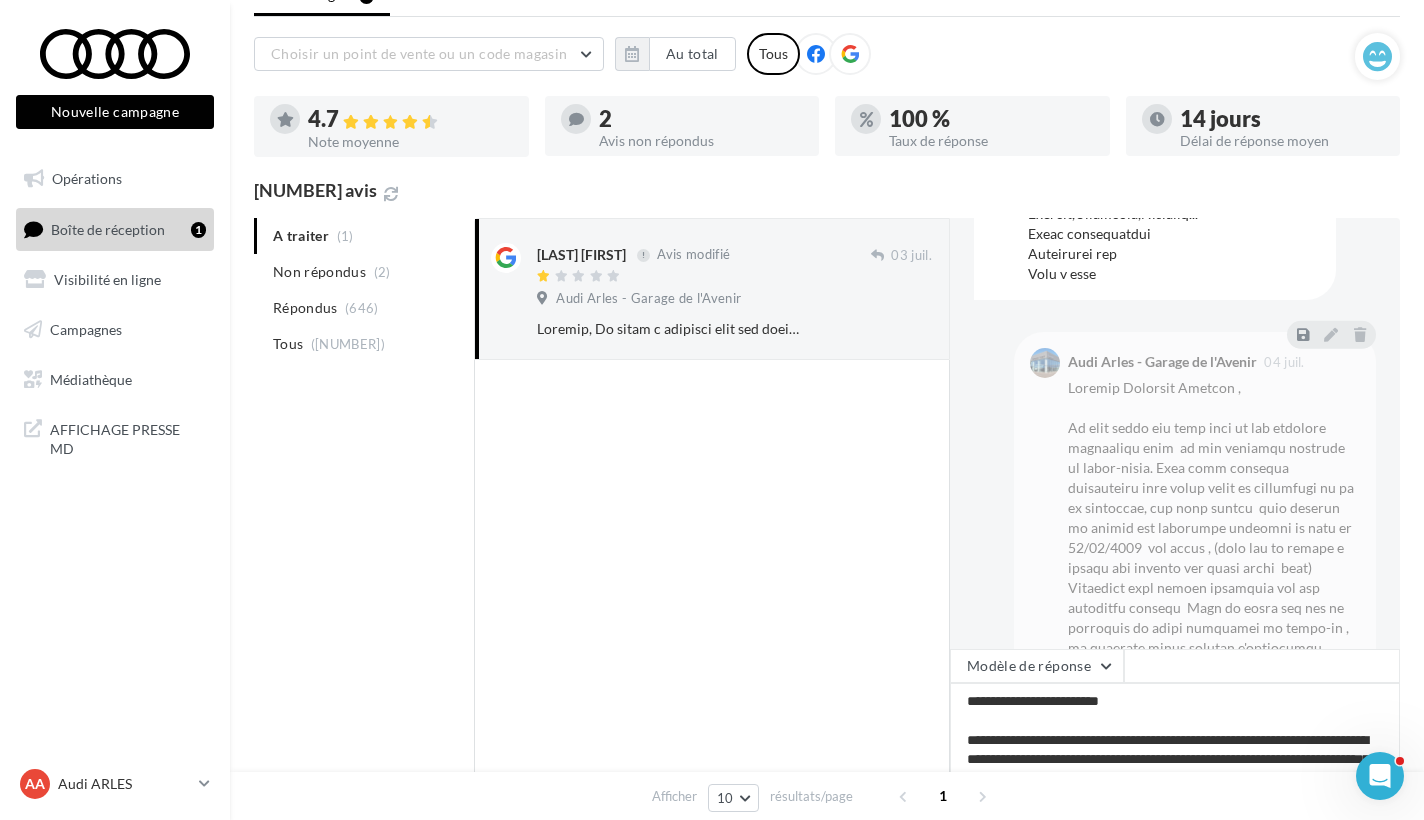 scroll, scrollTop: 390, scrollLeft: 0, axis: vertical 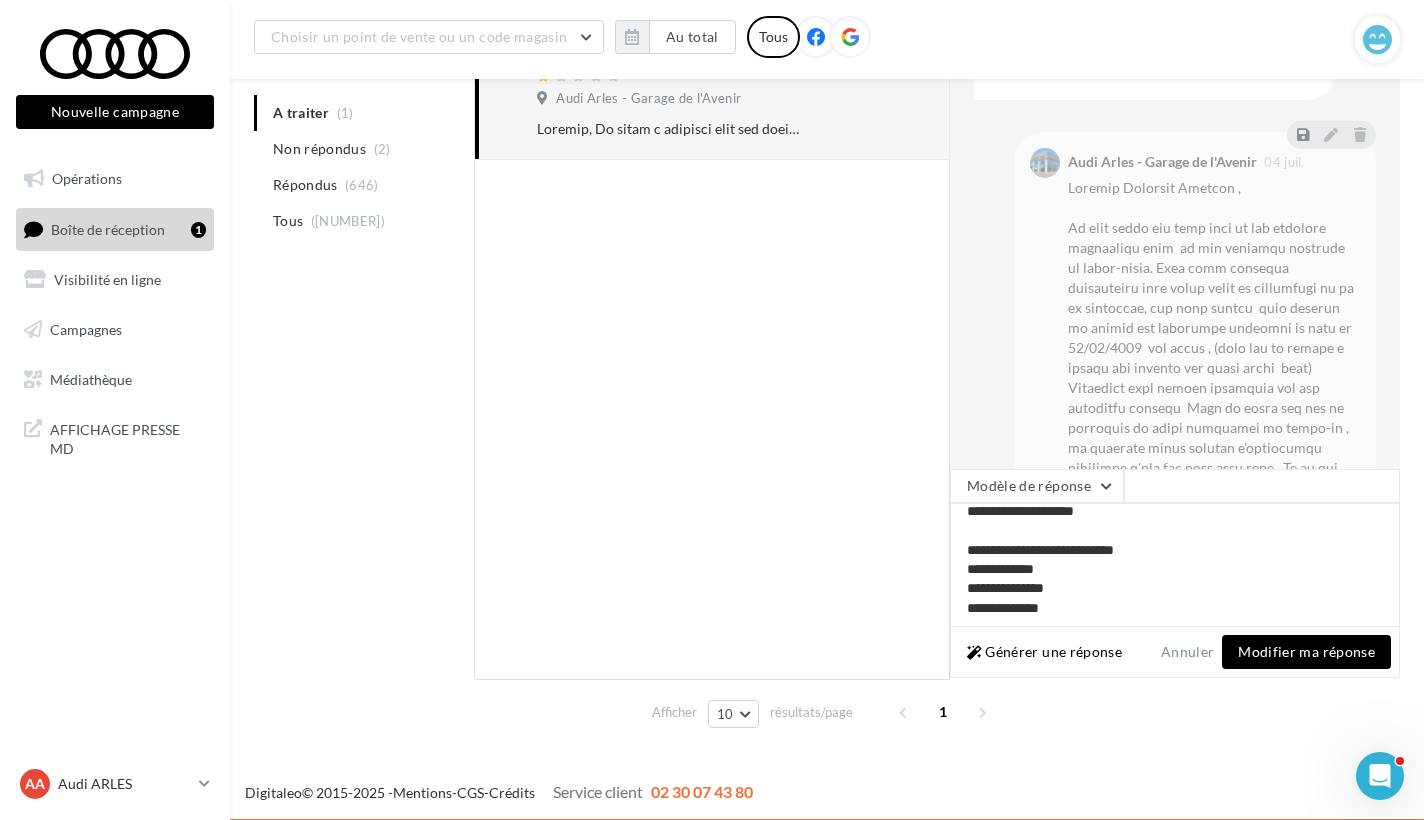 click on "Modifier ma réponse" at bounding box center [1306, 652] 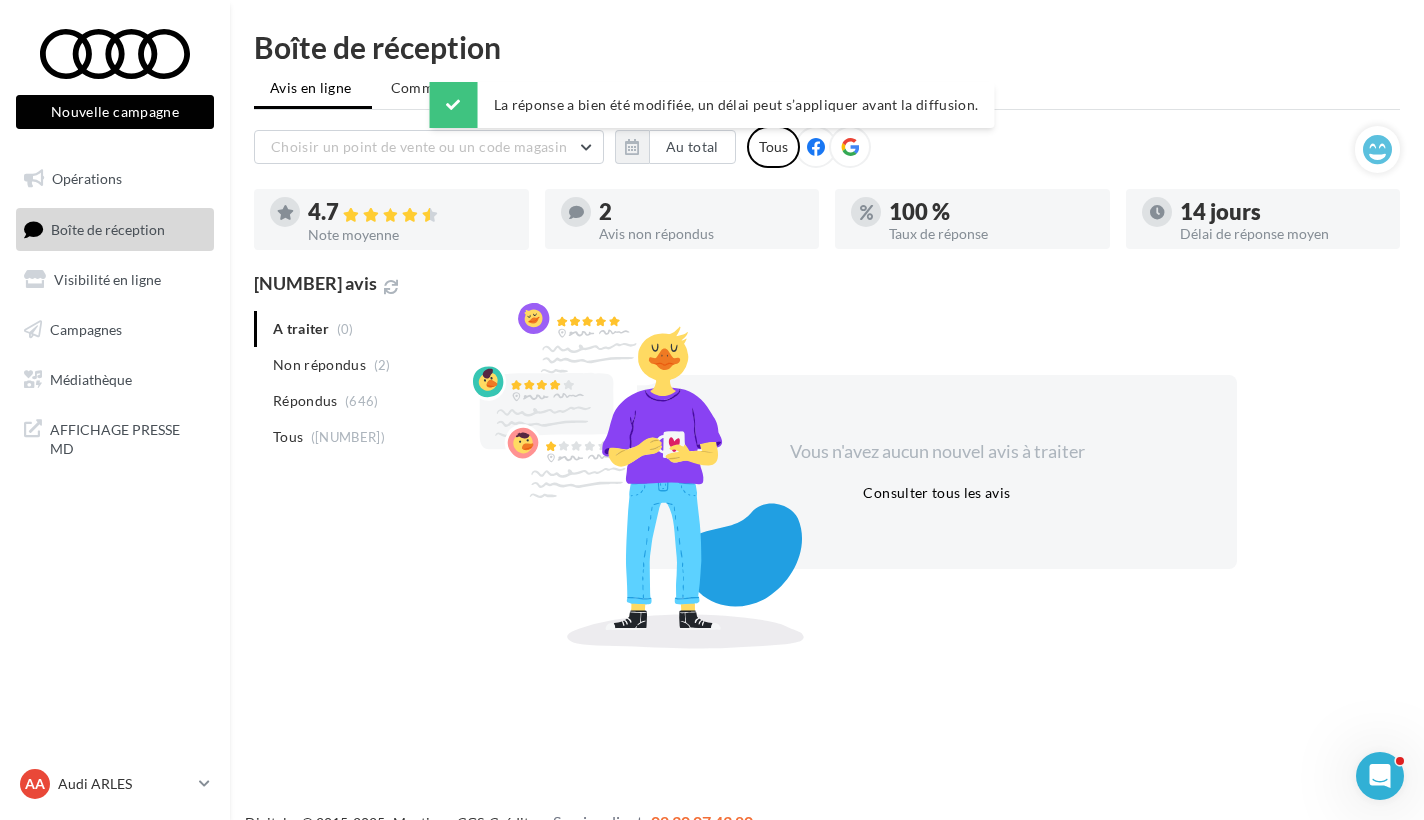 scroll, scrollTop: 0, scrollLeft: 0, axis: both 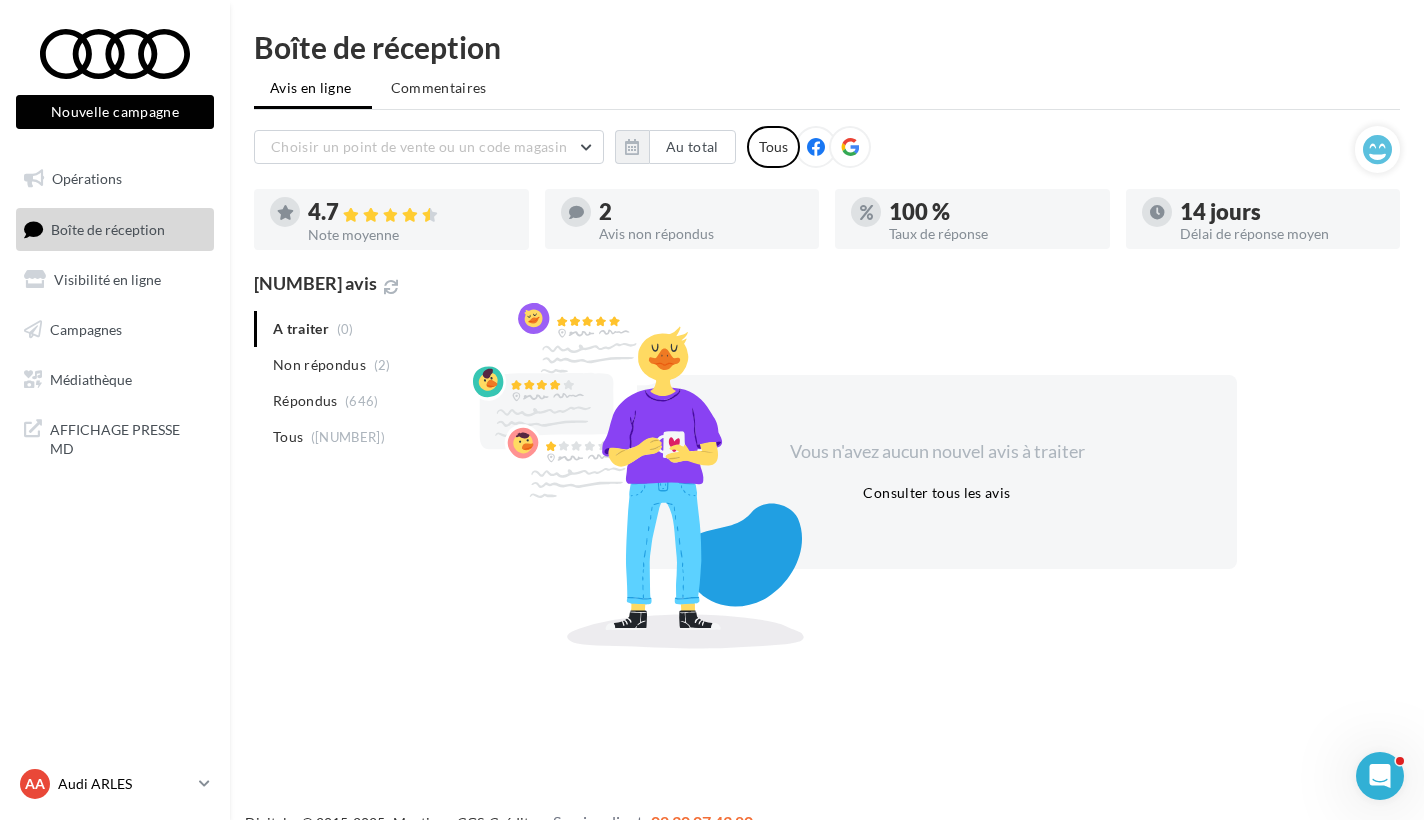 click on "Audi ARLES" at bounding box center (124, 784) 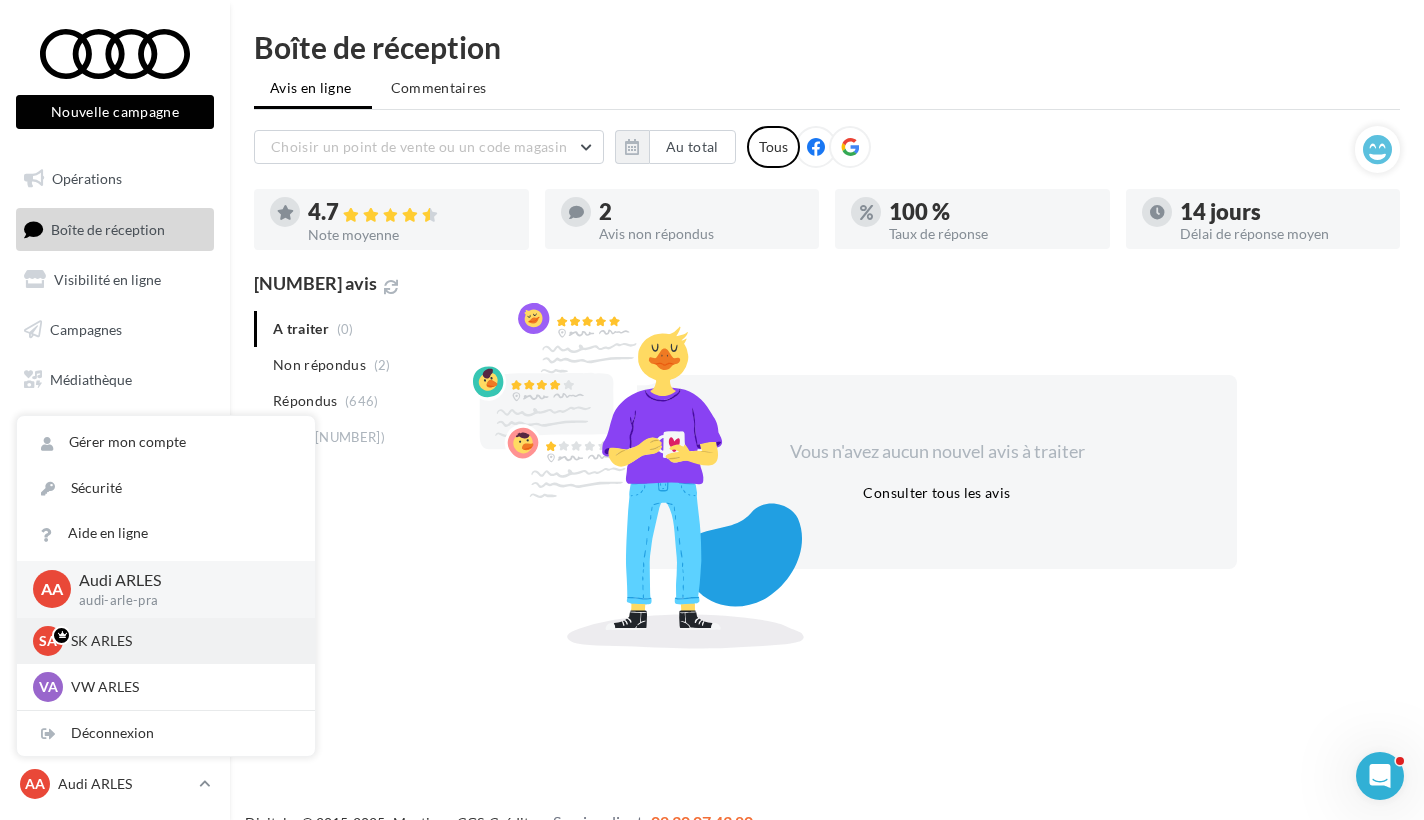 click on "SA     SK ARLES   sk-arle-ppra" at bounding box center [166, 641] 